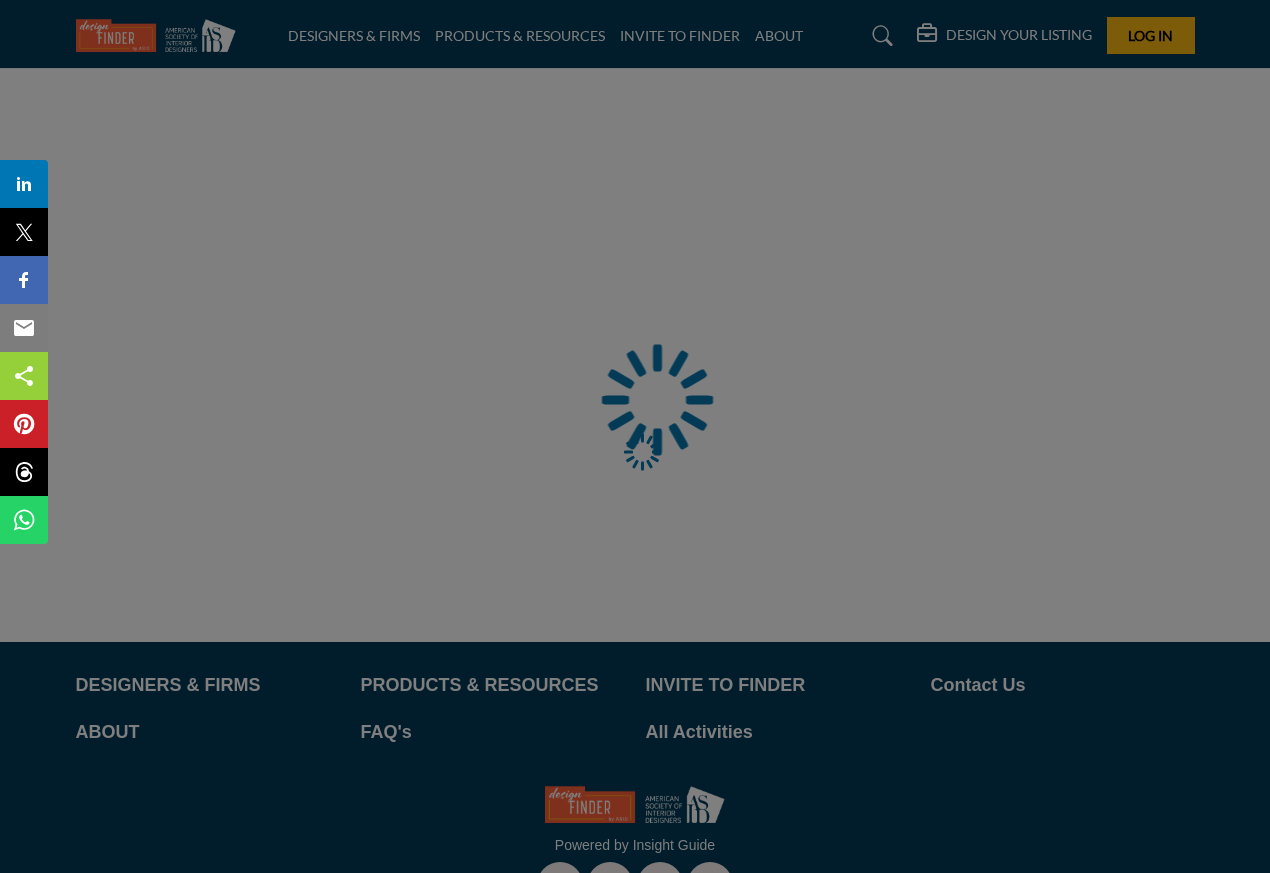 scroll, scrollTop: 0, scrollLeft: 0, axis: both 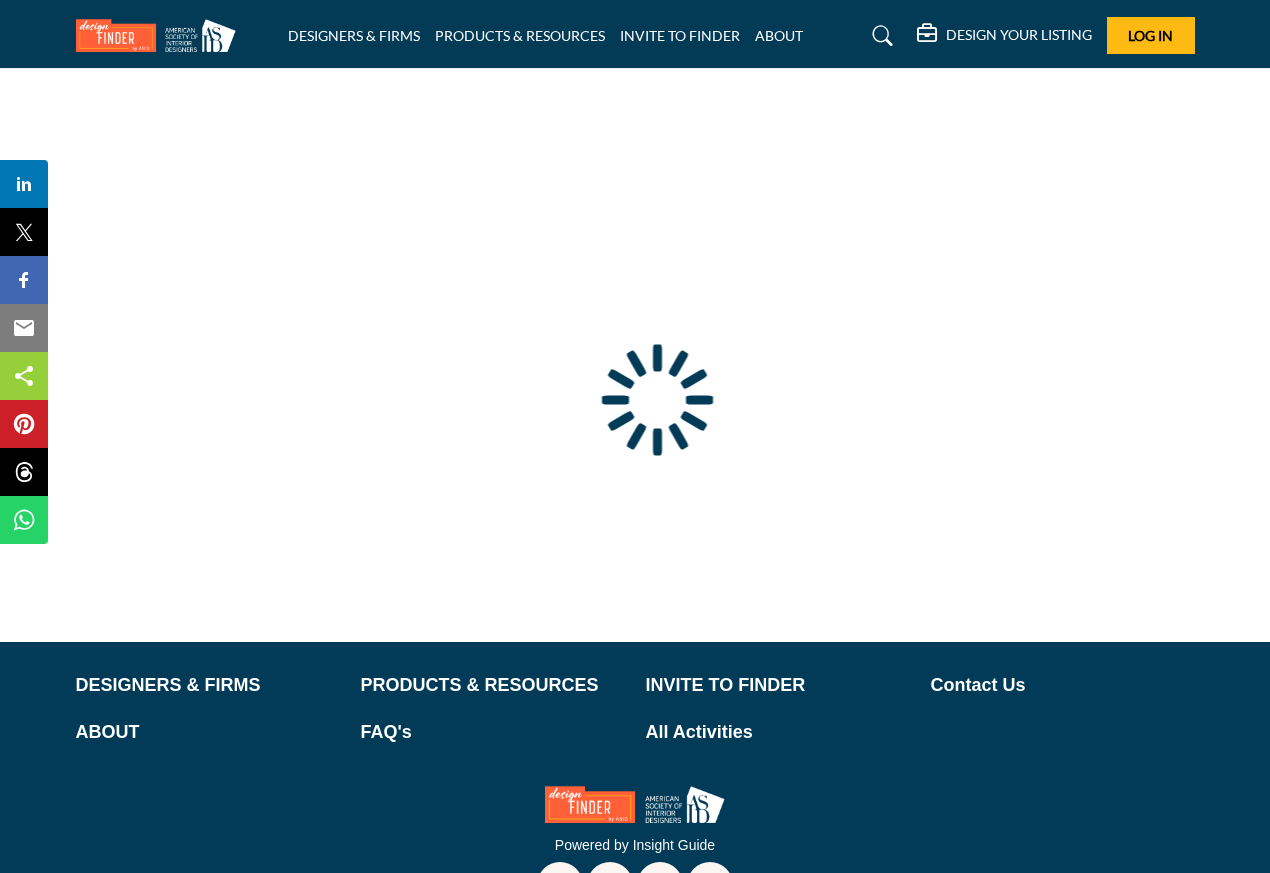 type on "**********" 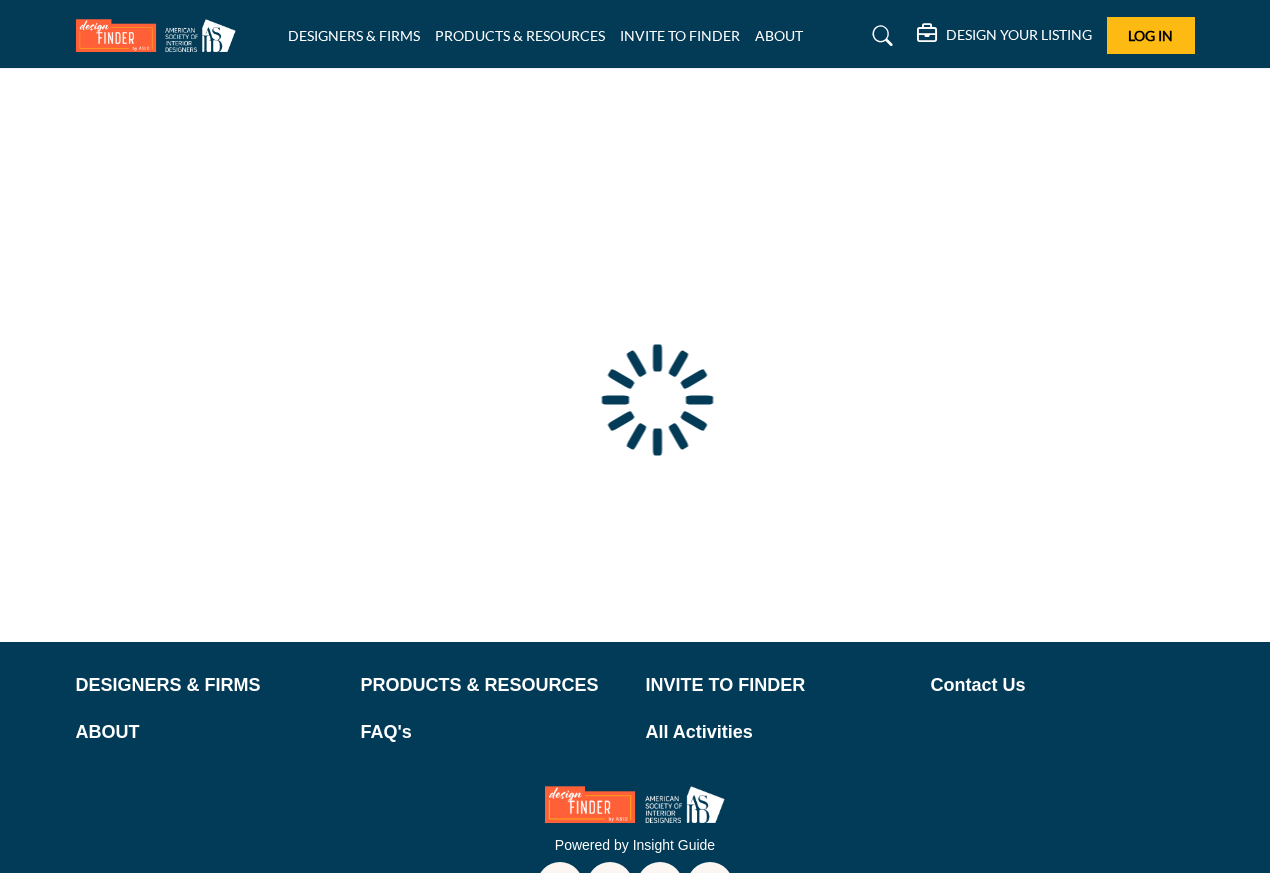 scroll, scrollTop: 0, scrollLeft: 0, axis: both 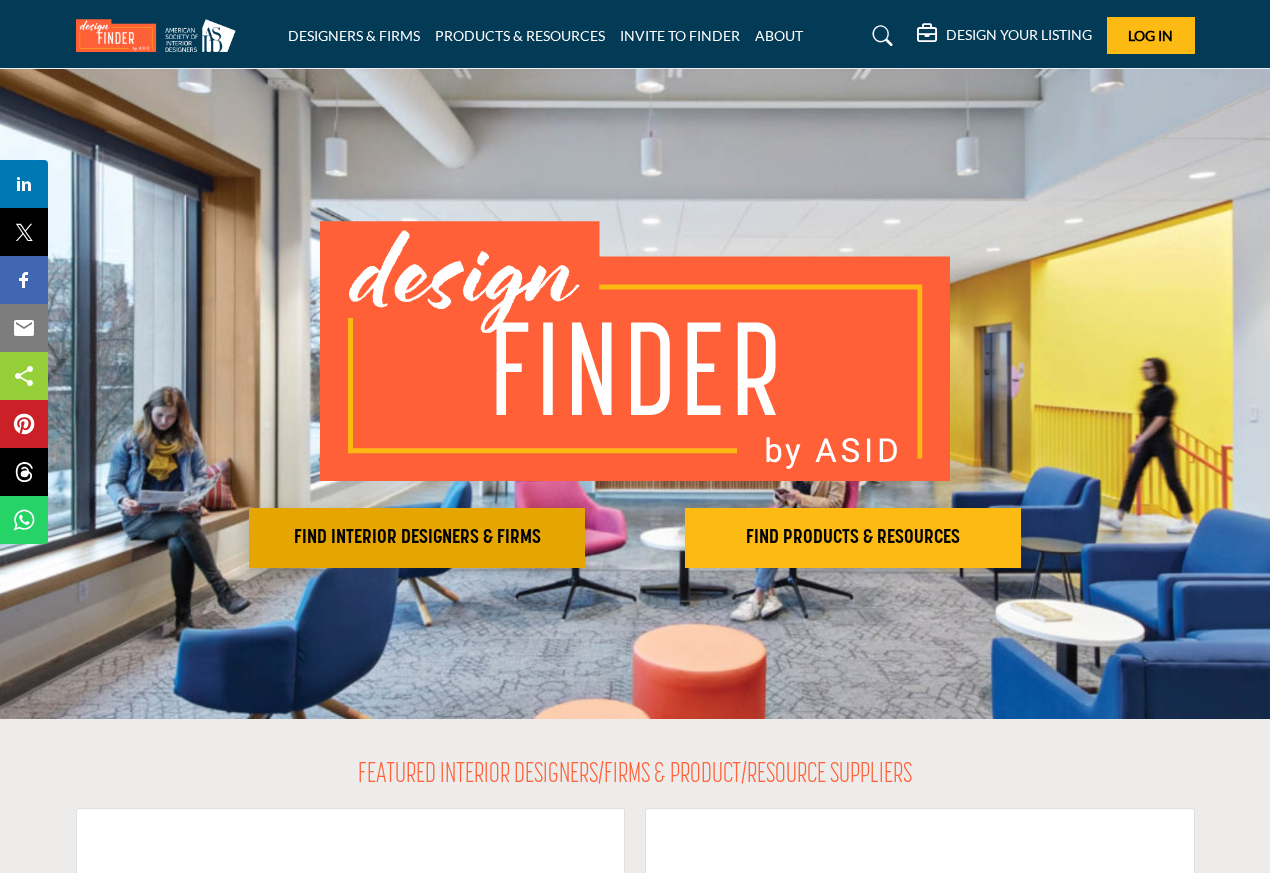 click on "FIND INTERIOR DESIGNERS & FIRMS" at bounding box center [417, 538] 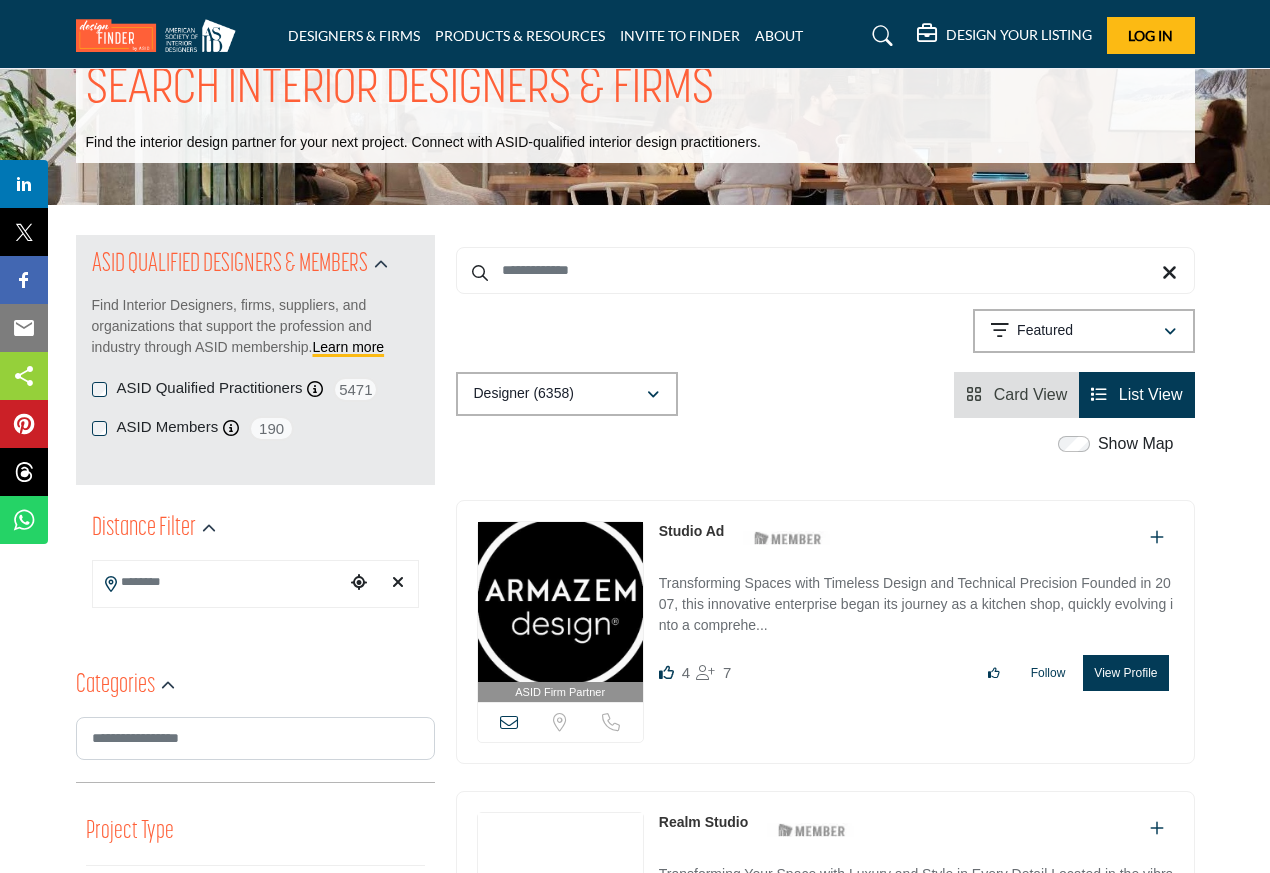 scroll, scrollTop: 62, scrollLeft: 0, axis: vertical 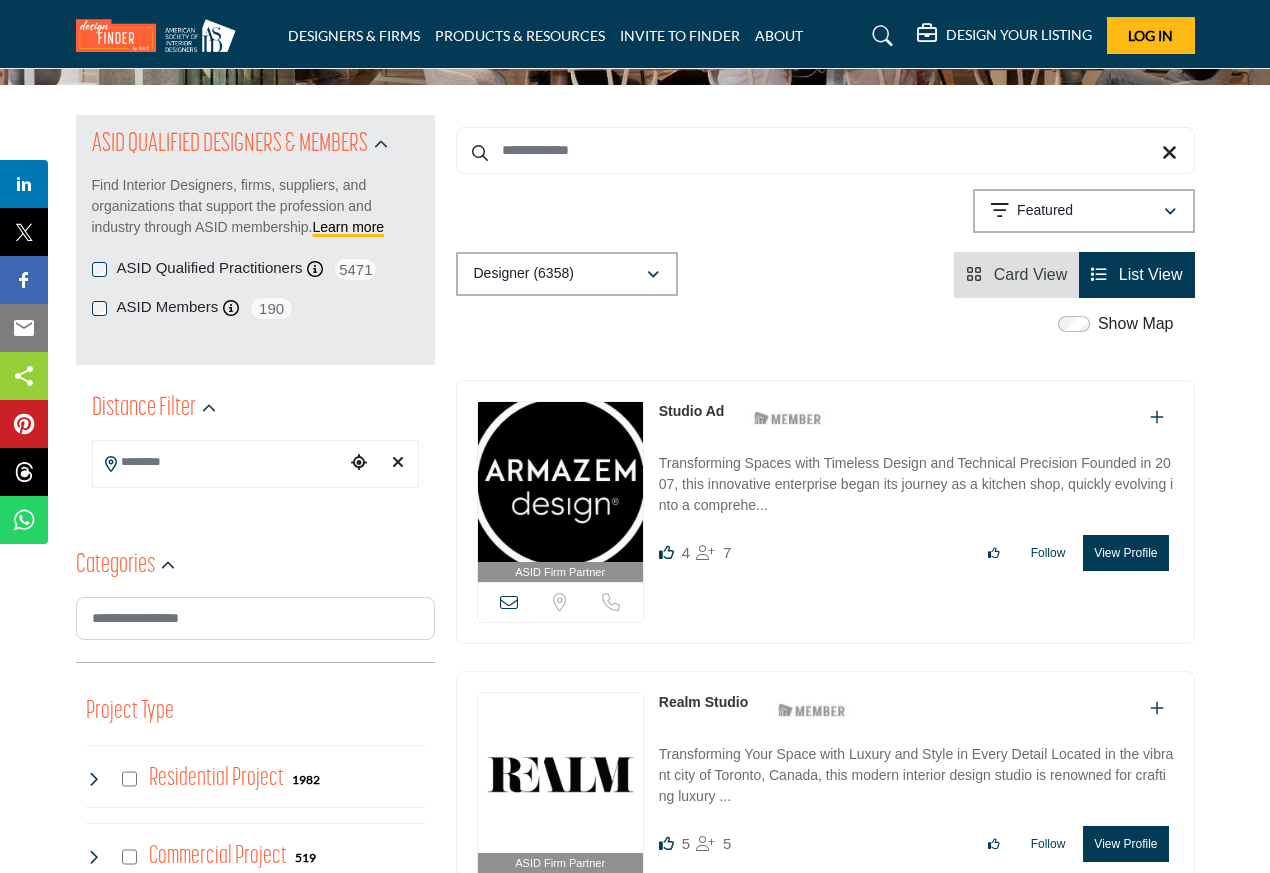 click at bounding box center [219, 462] 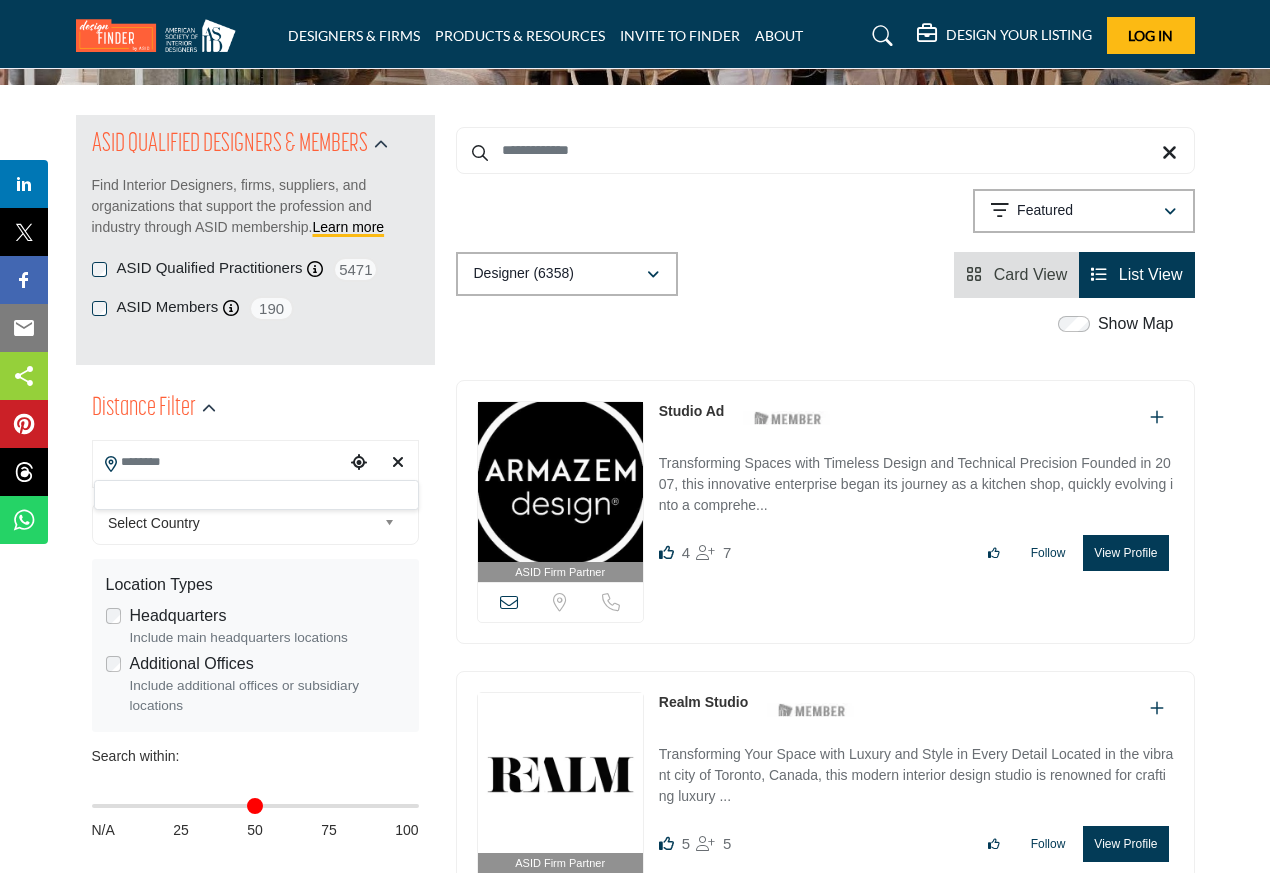 click at bounding box center [256, 495] 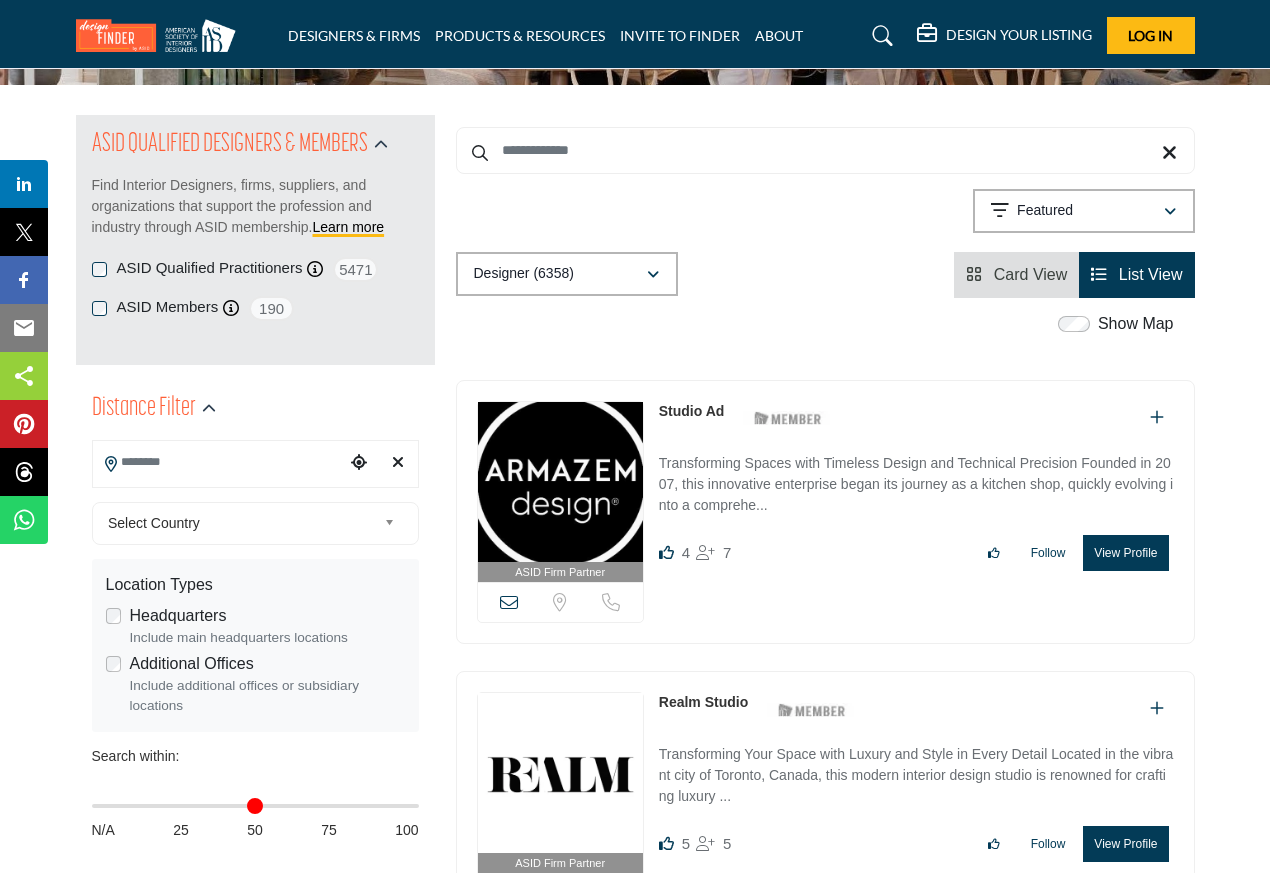 click on "Select Country" at bounding box center (242, 523) 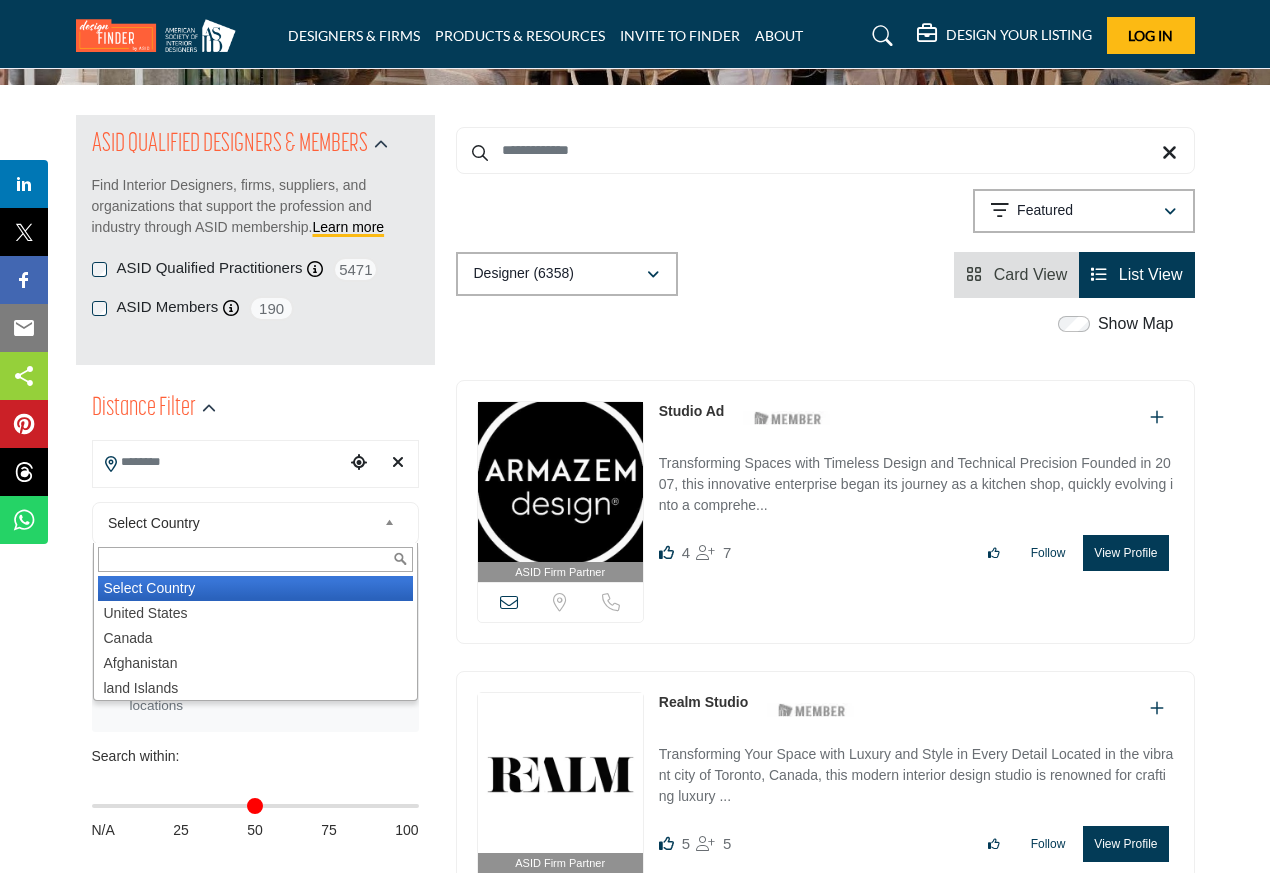 click on "Select Country" at bounding box center [242, 523] 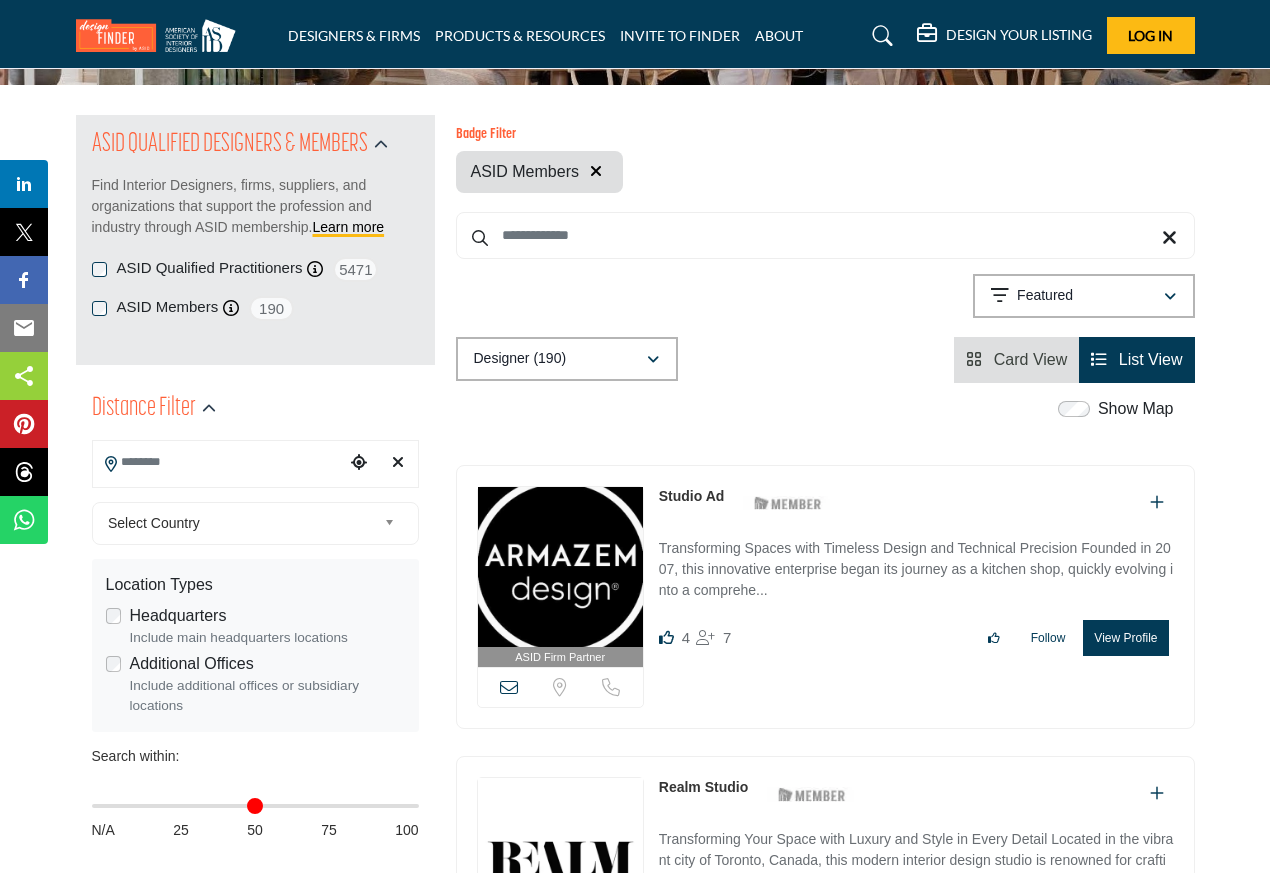 click on "Select Country" at bounding box center (242, 523) 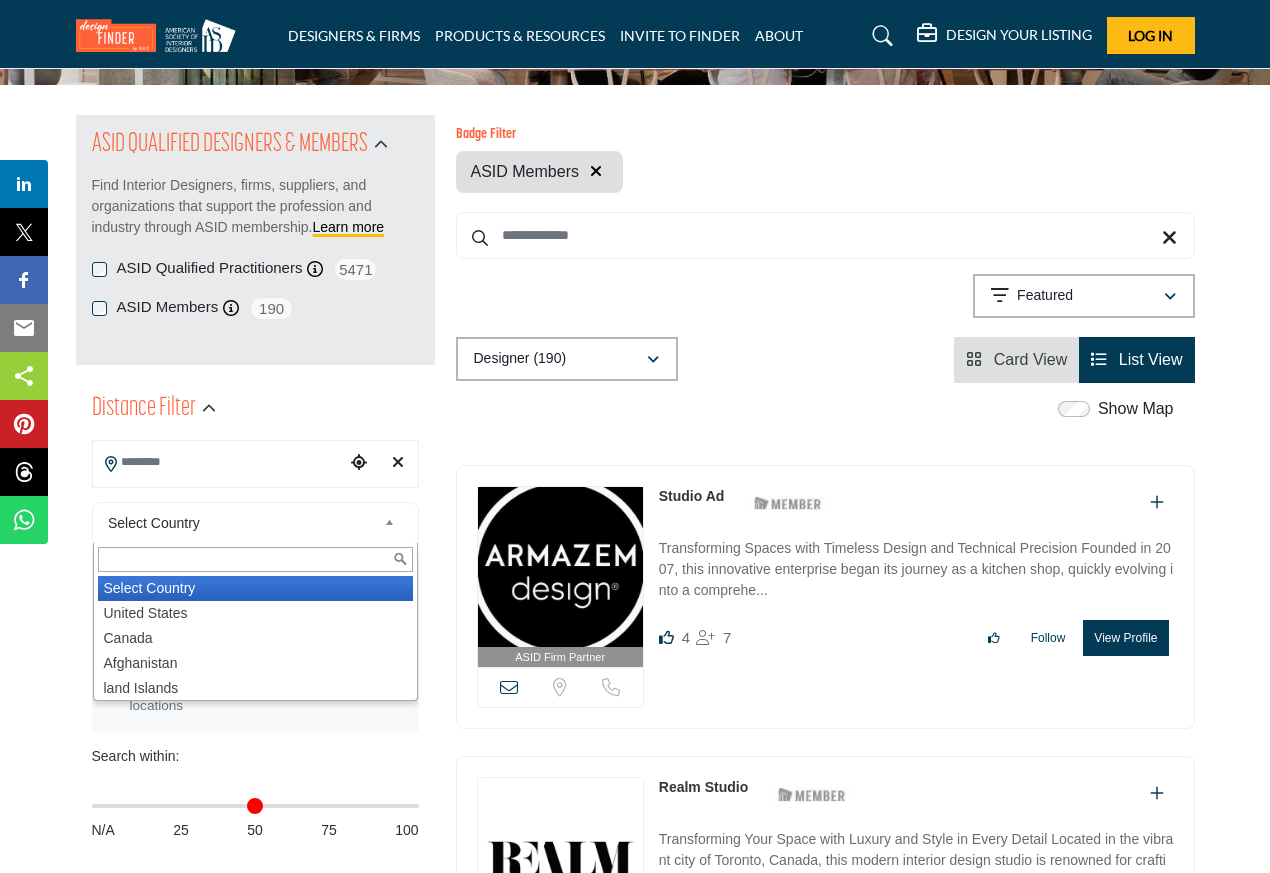 click on "United States" at bounding box center [255, 613] 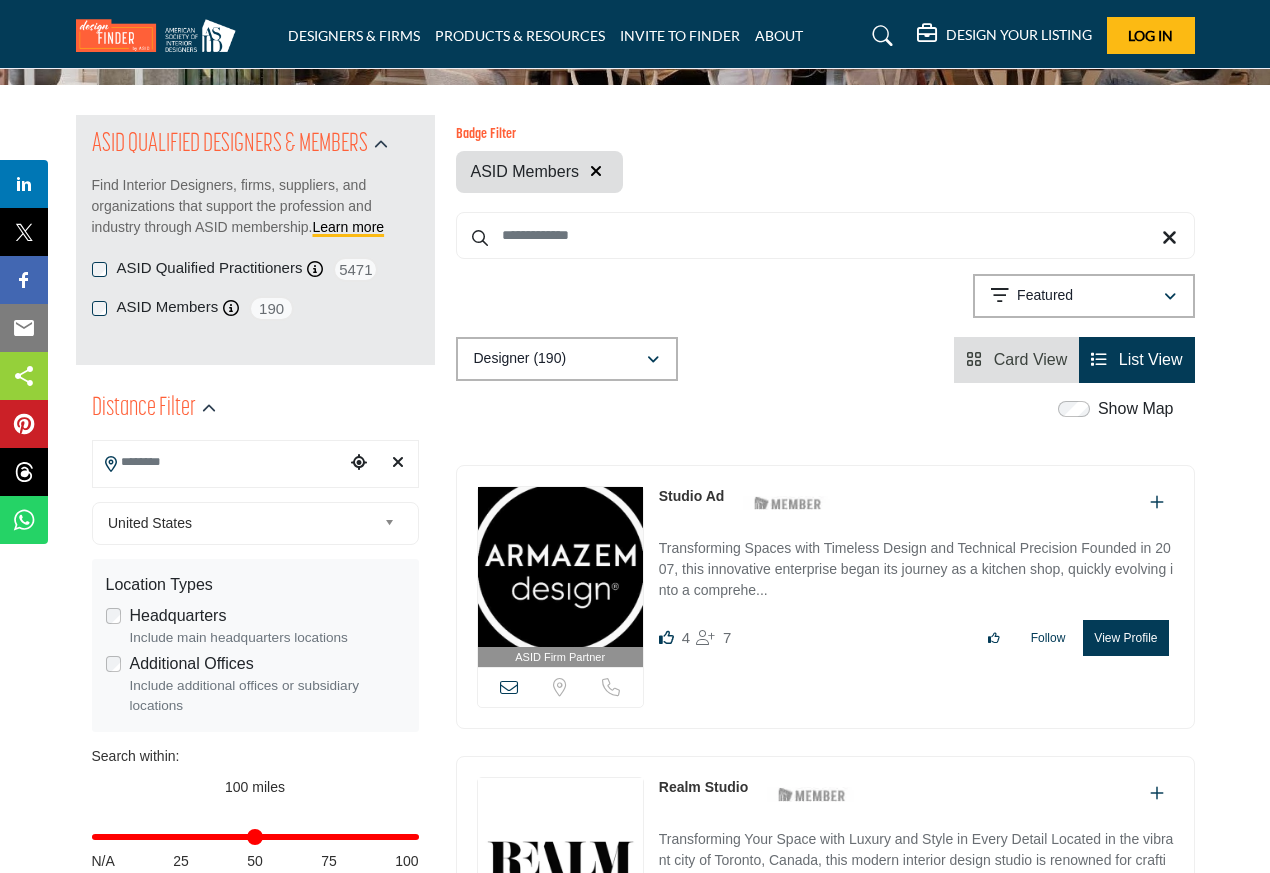 click on "Headquarters" at bounding box center [178, 616] 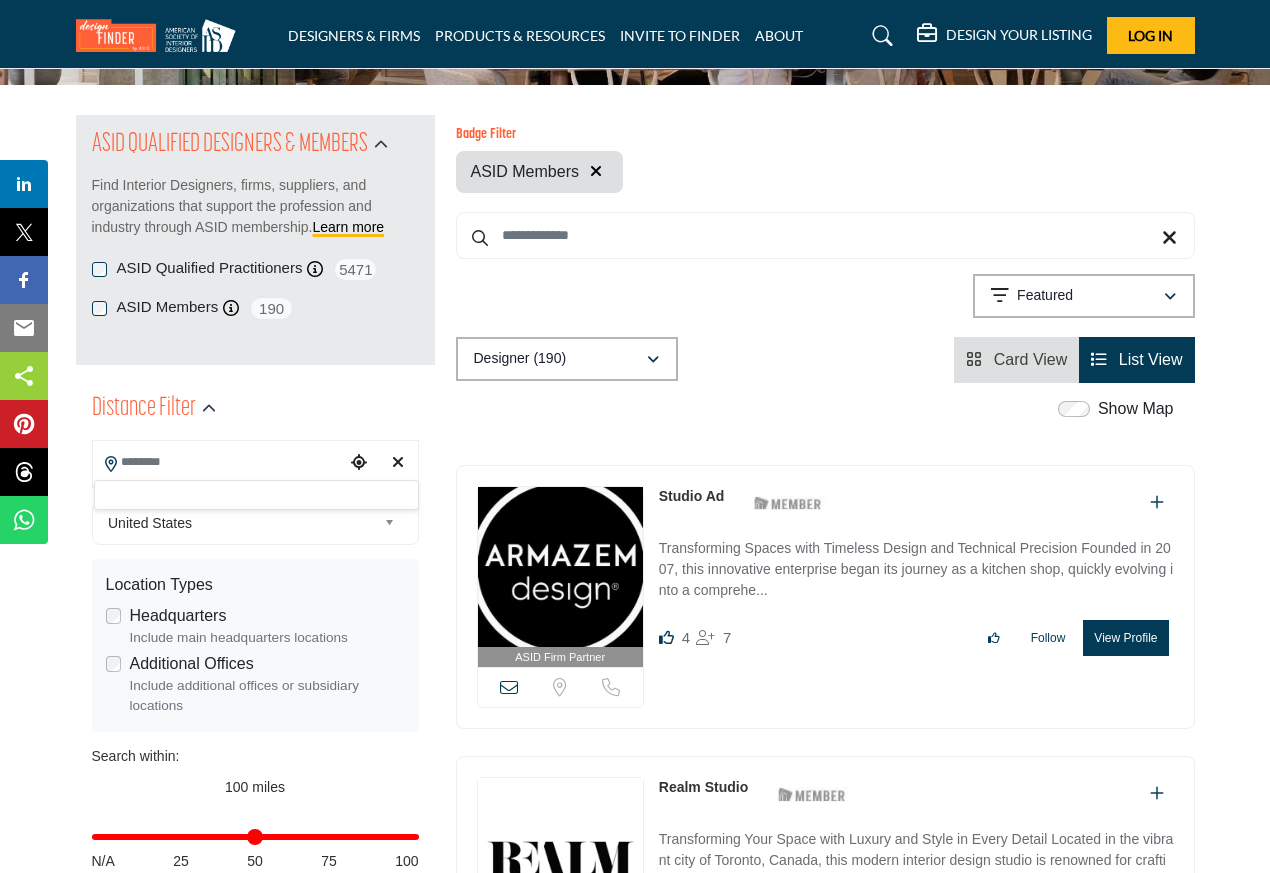 click at bounding box center [256, 495] 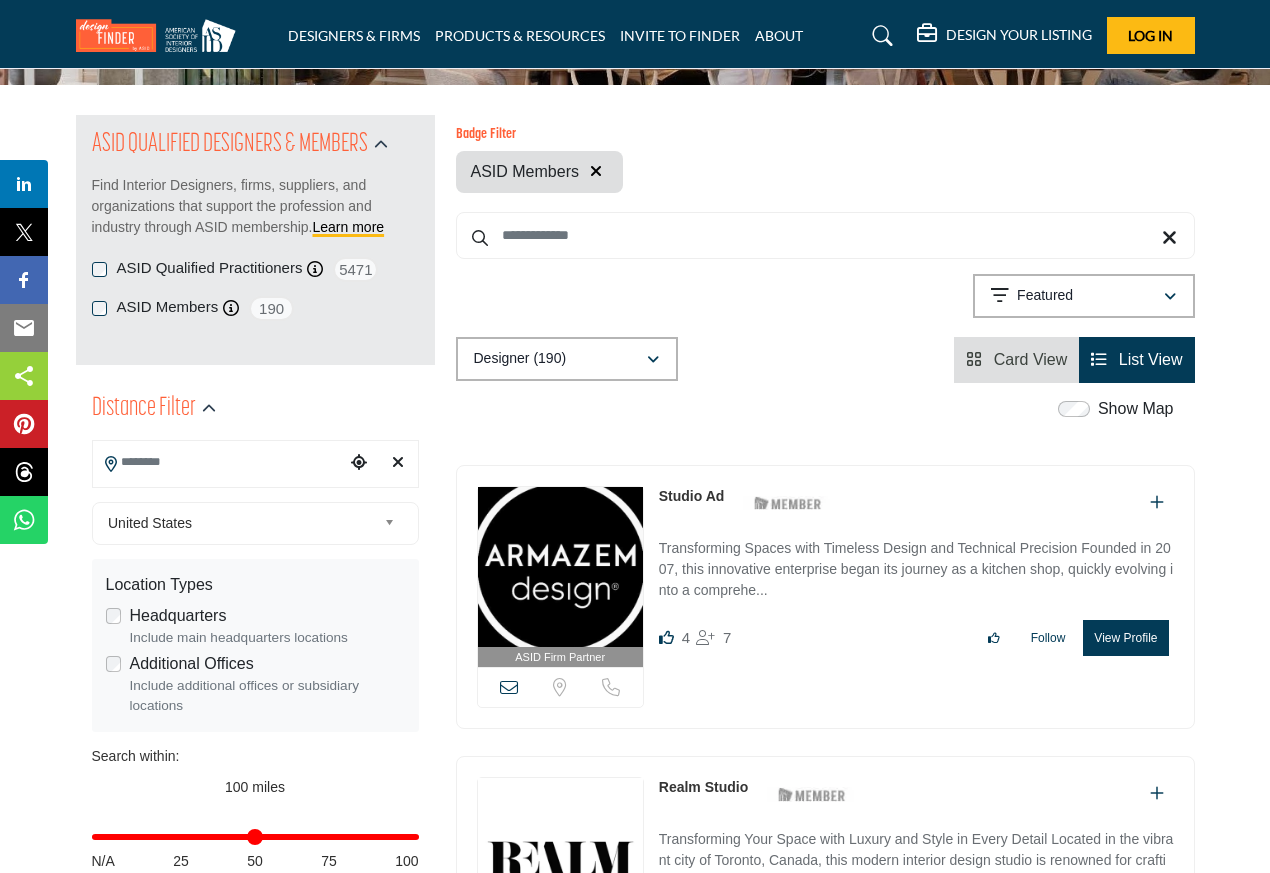 click at bounding box center [359, 462] 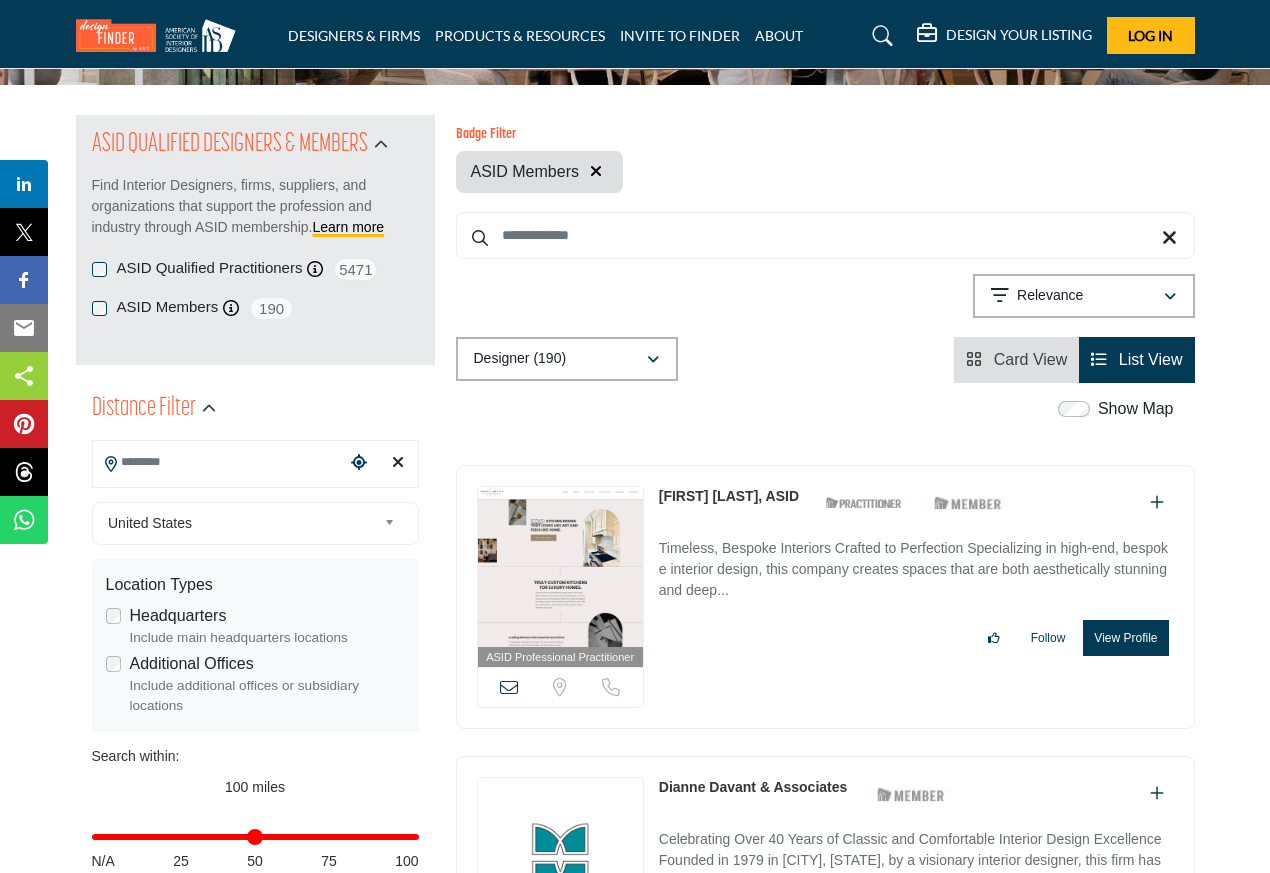 click at bounding box center (219, 462) 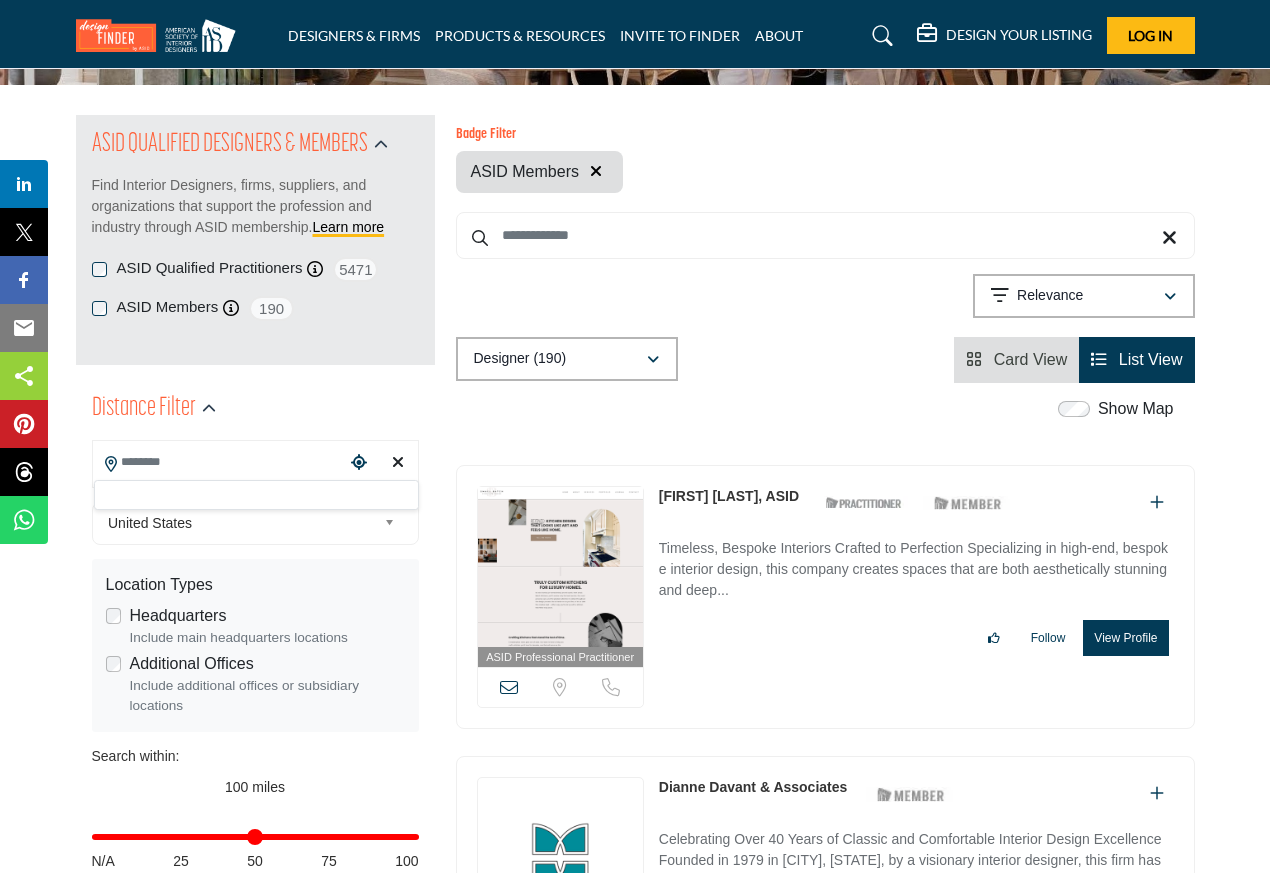 click at bounding box center (219, 462) 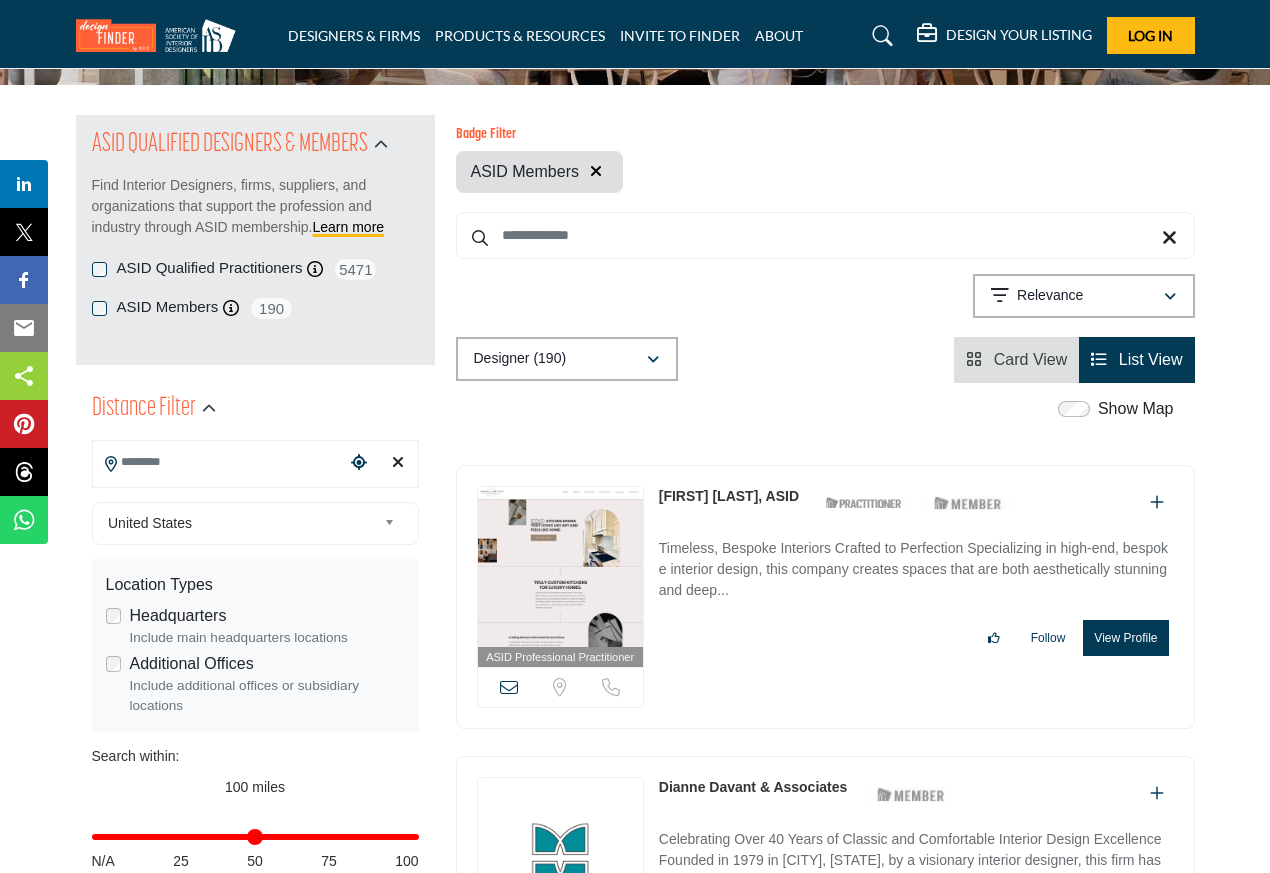 paste on "**********" 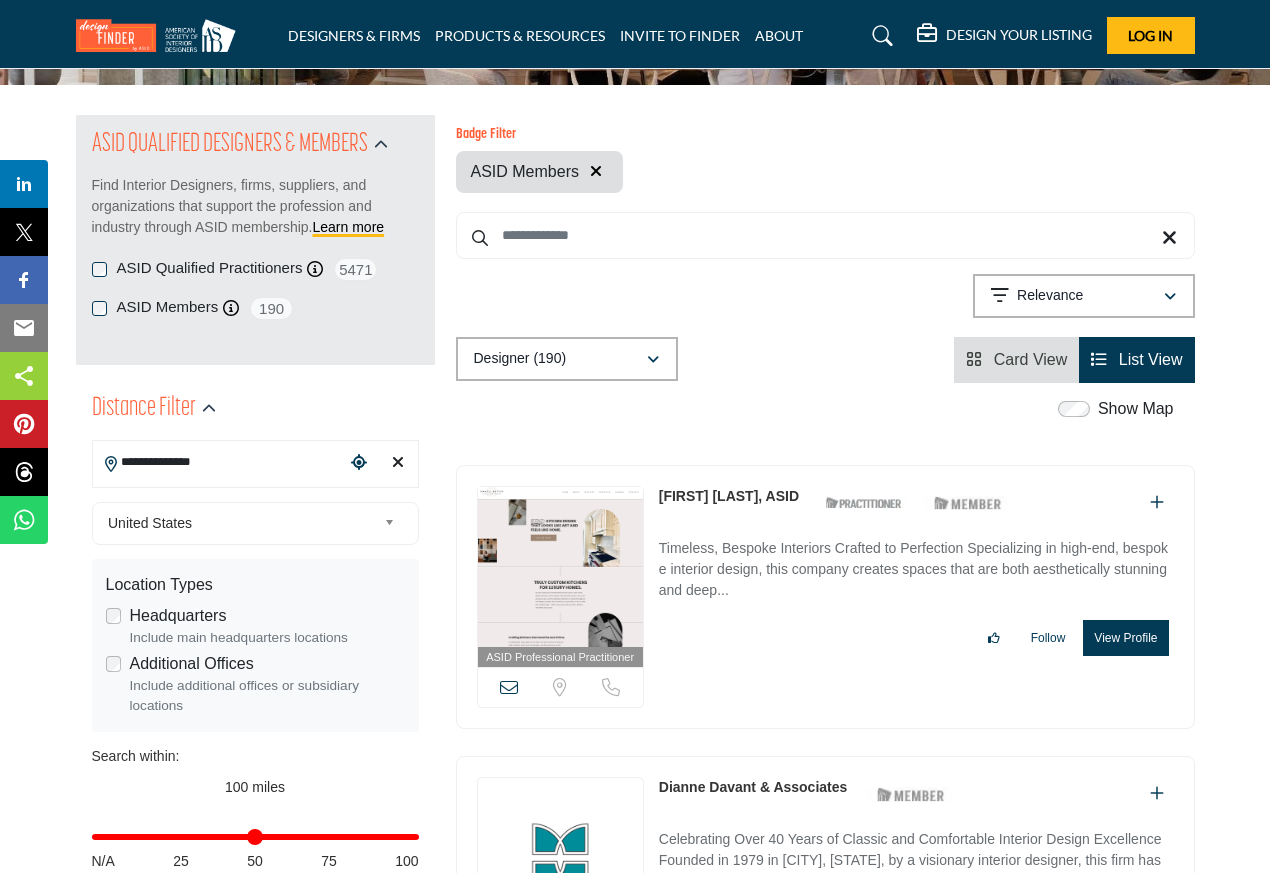 type on "**********" 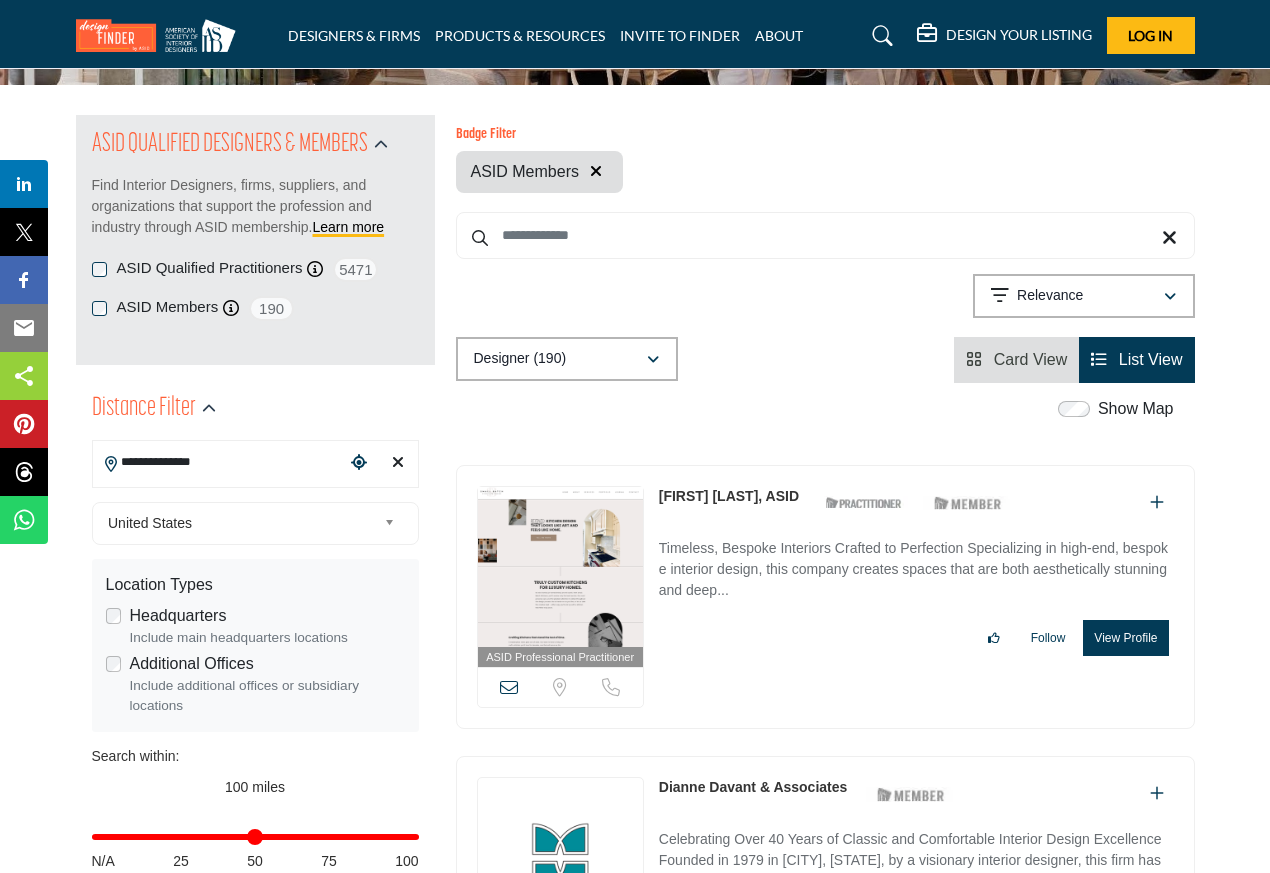 click on "Distance in miles" at bounding box center [255, 837] 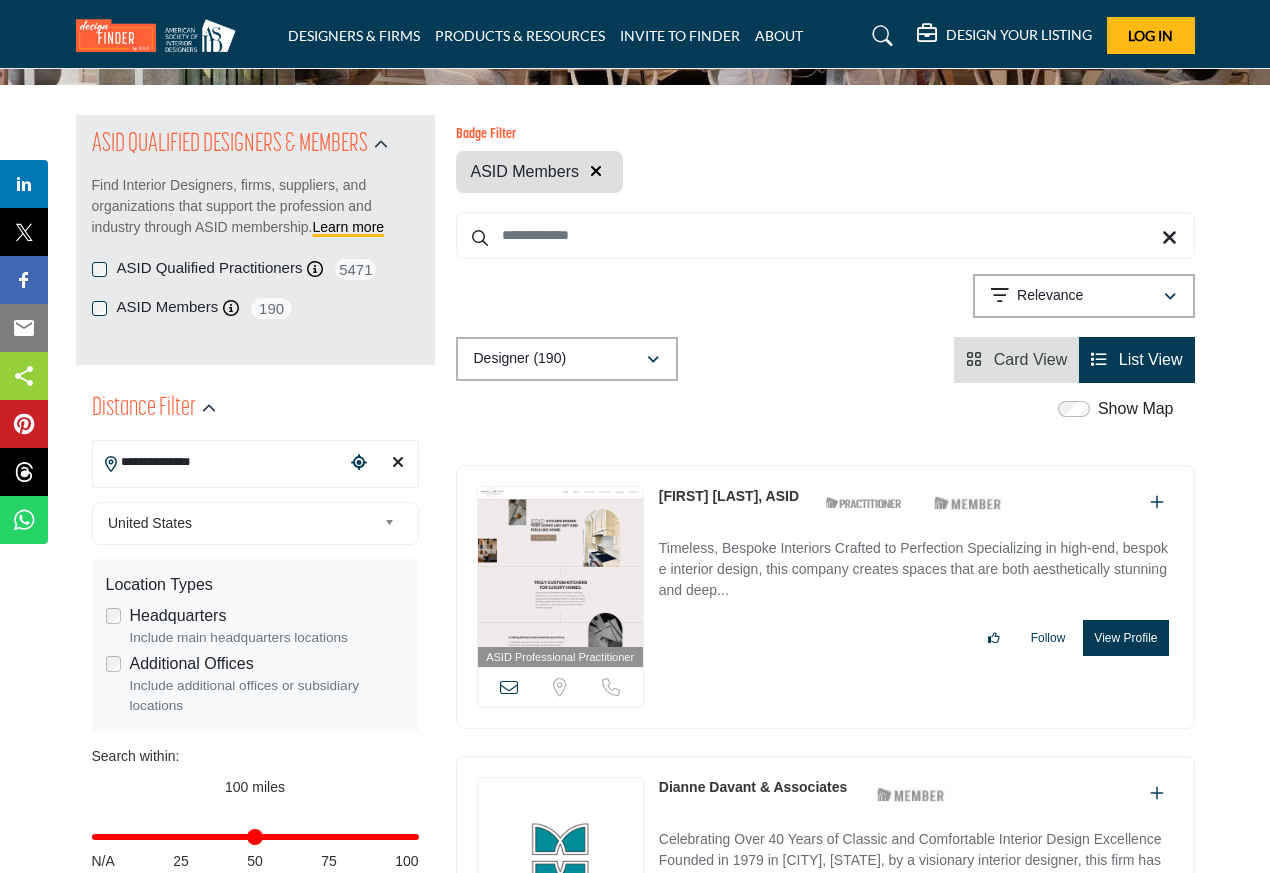 type 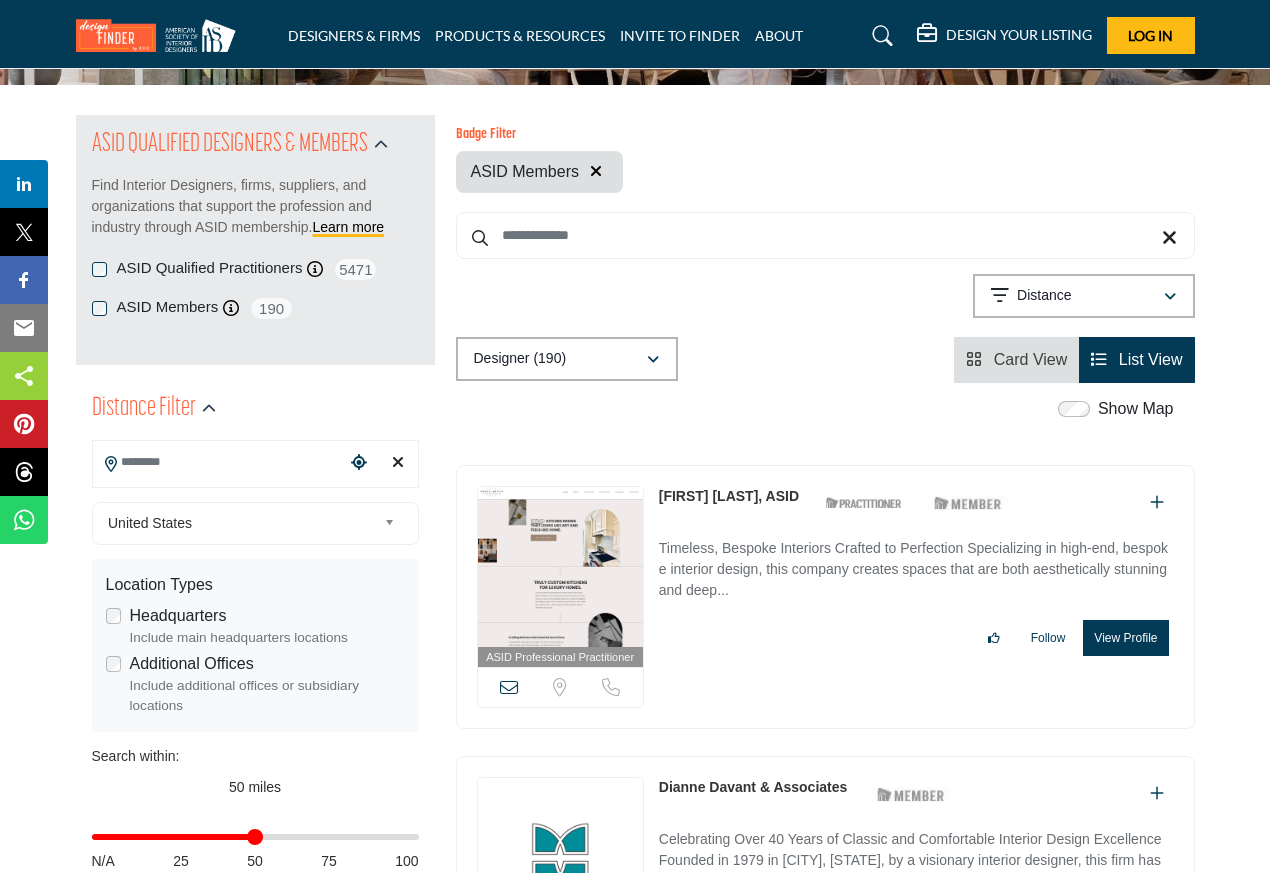 click on "Location Types
Headquarters
Include main headquarters locations
Additional Offices
Include additional offices or subsidiary locations" at bounding box center (255, 645) 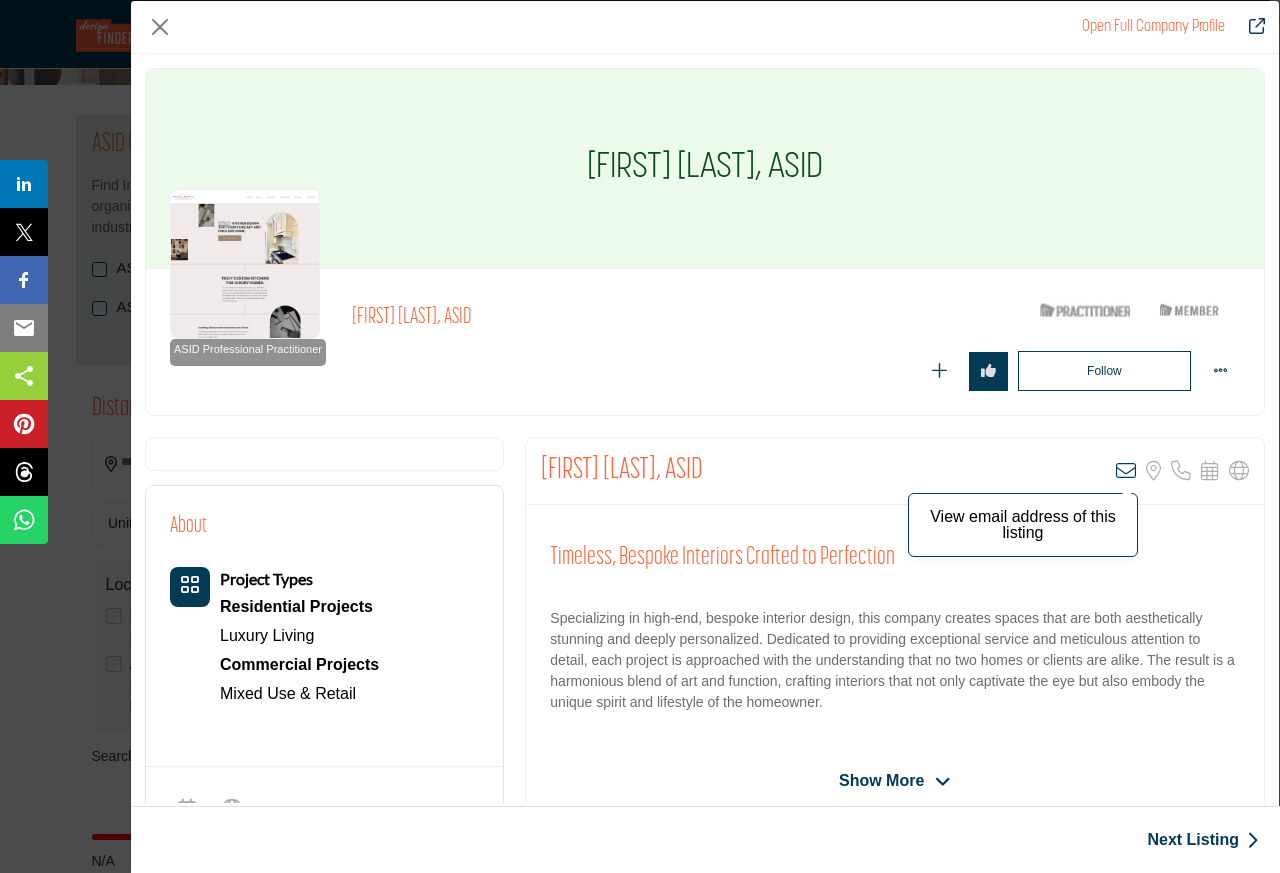 click at bounding box center (1126, 471) 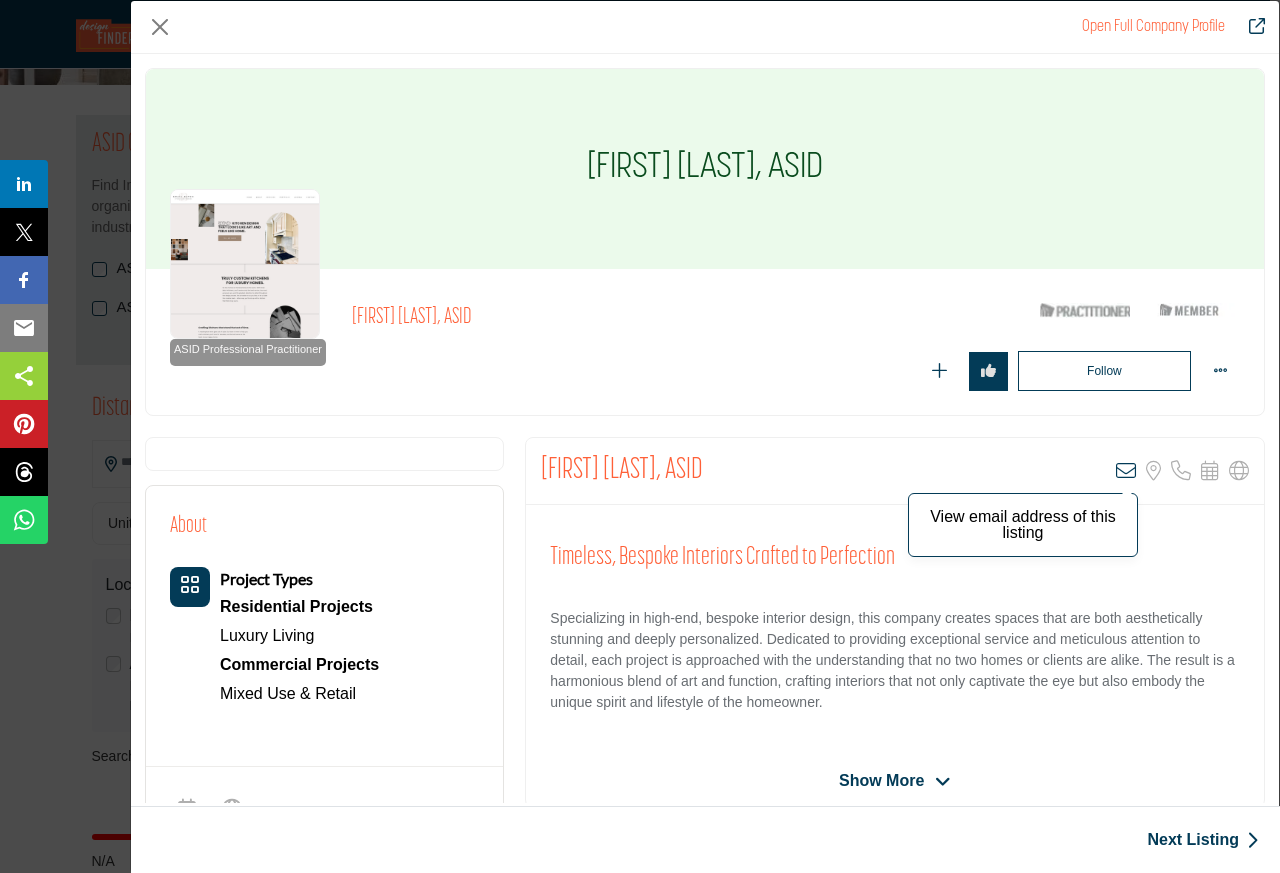 click at bounding box center (1126, 471) 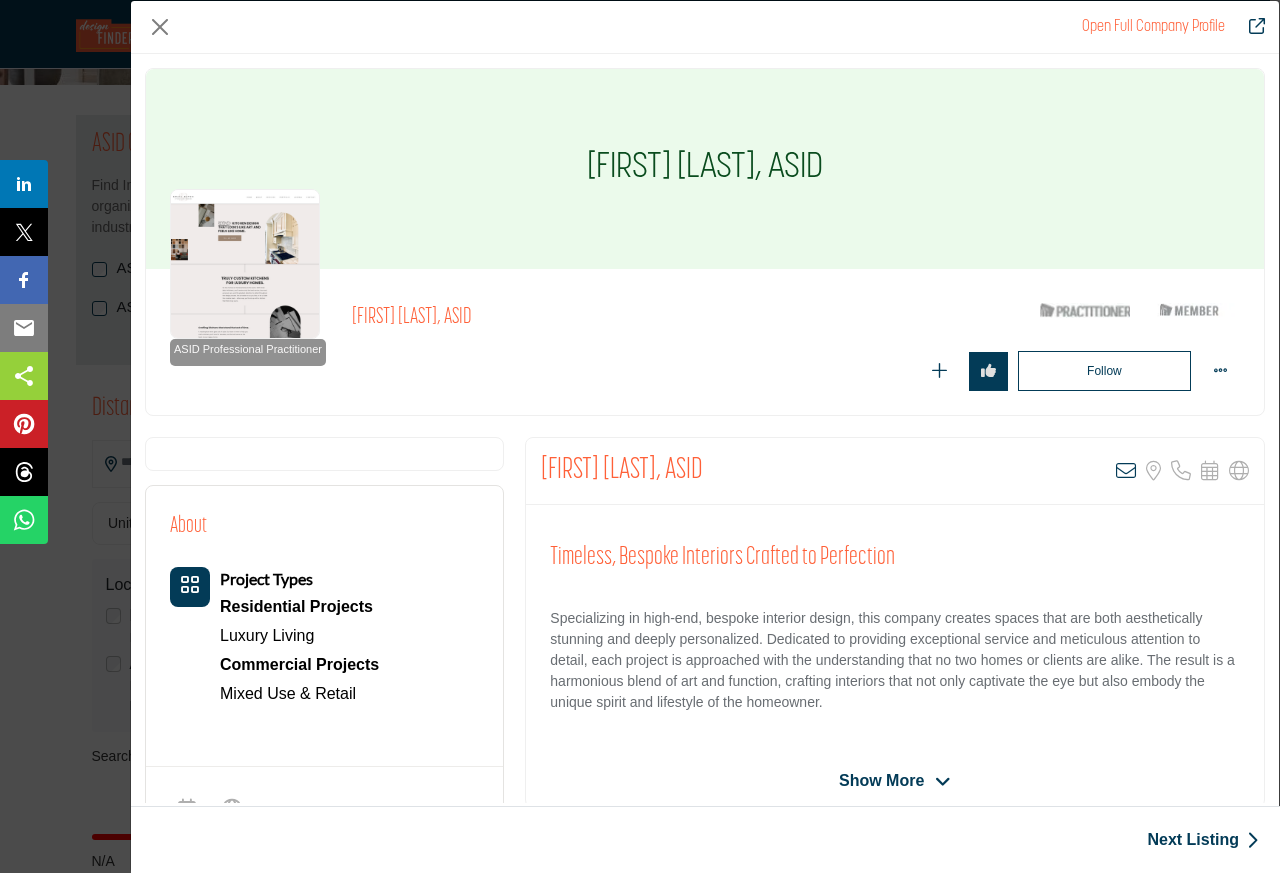 click on "Open Full Company Profile" at bounding box center (1153, 27) 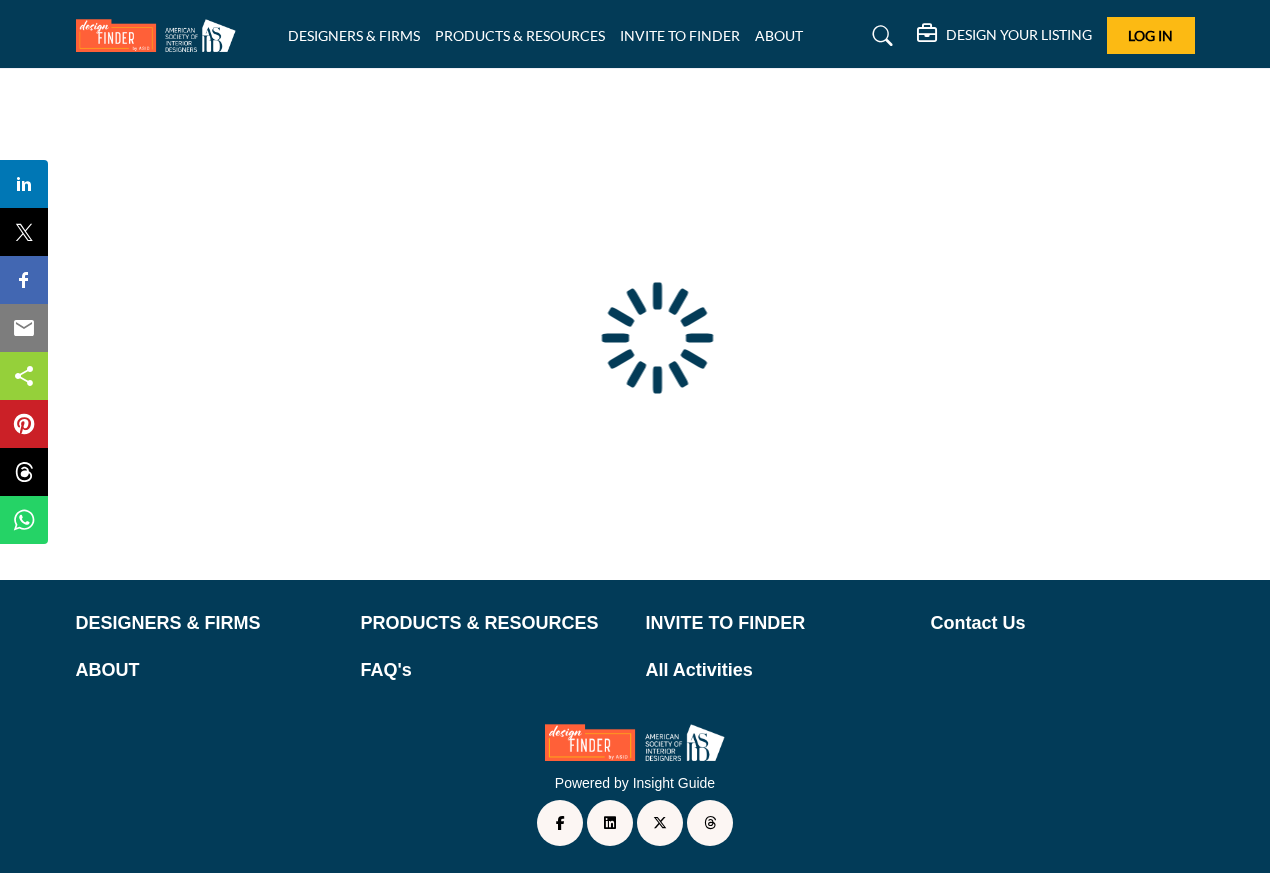 scroll, scrollTop: 0, scrollLeft: 0, axis: both 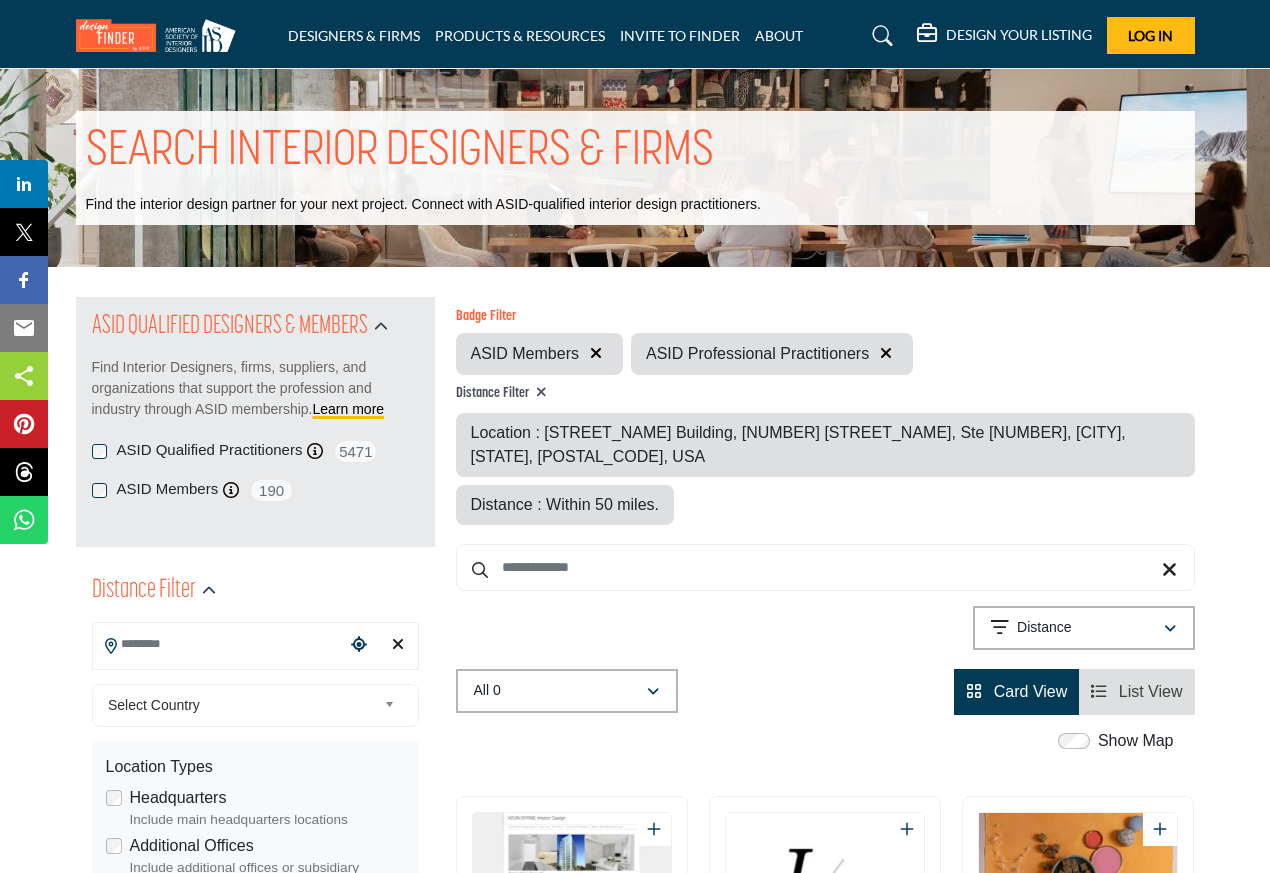 type on "**********" 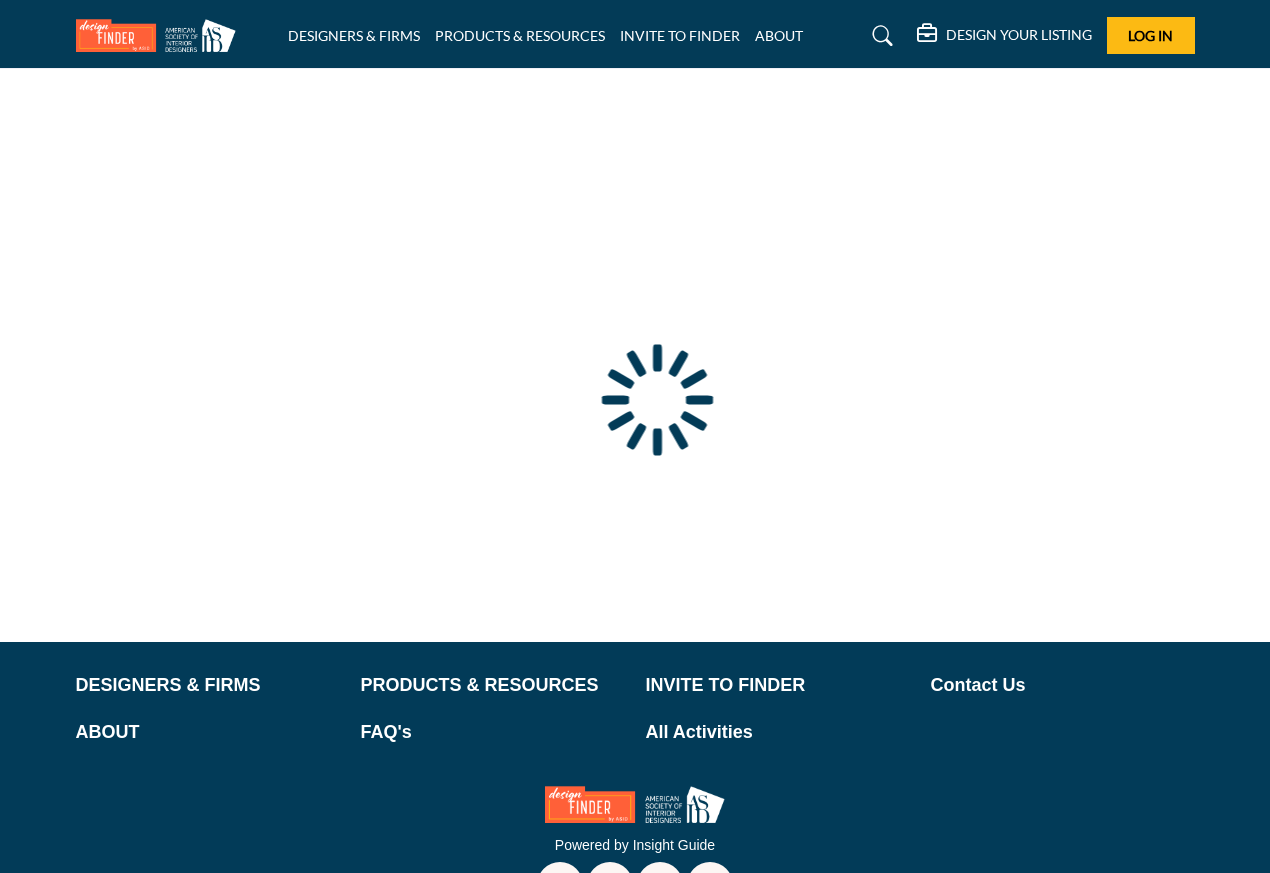 scroll, scrollTop: 0, scrollLeft: 0, axis: both 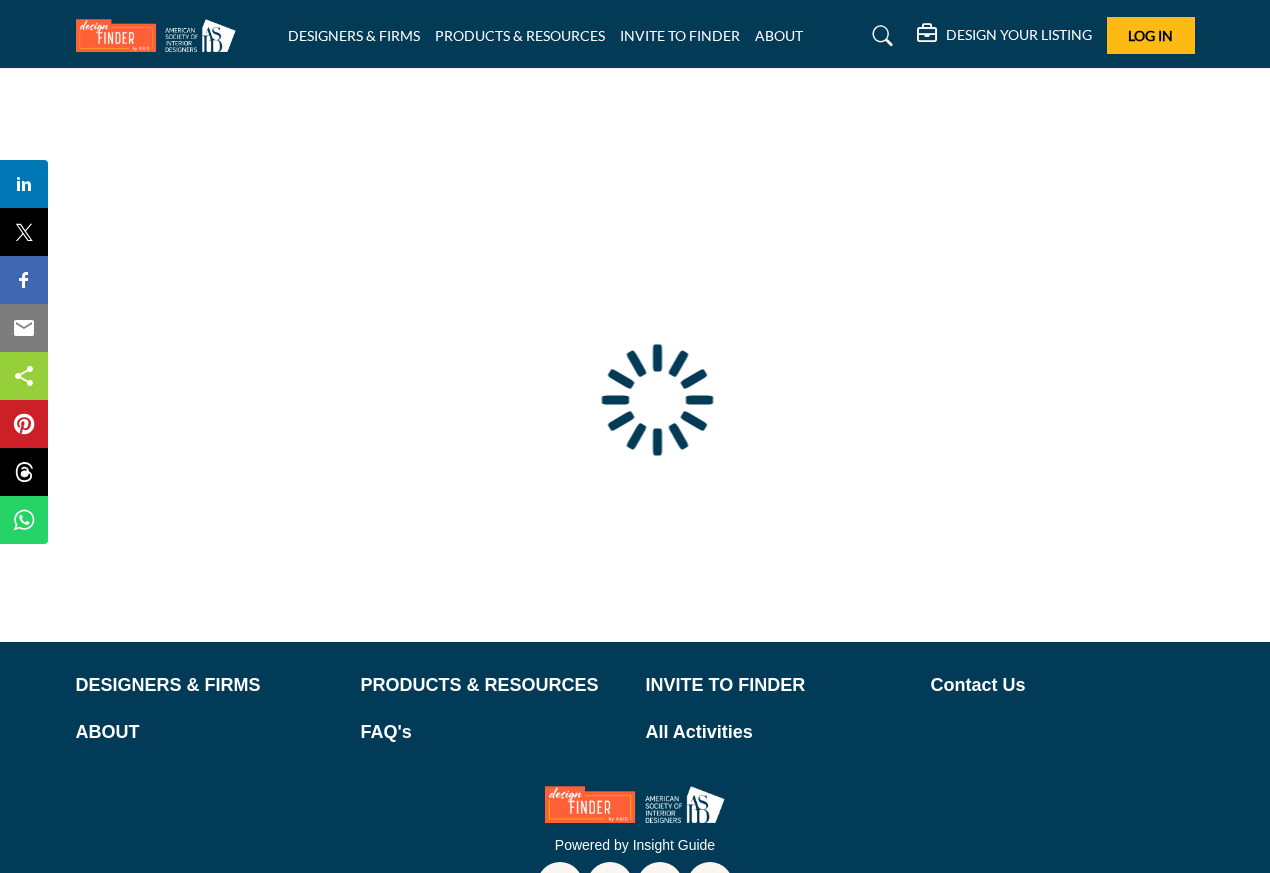 type on "**********" 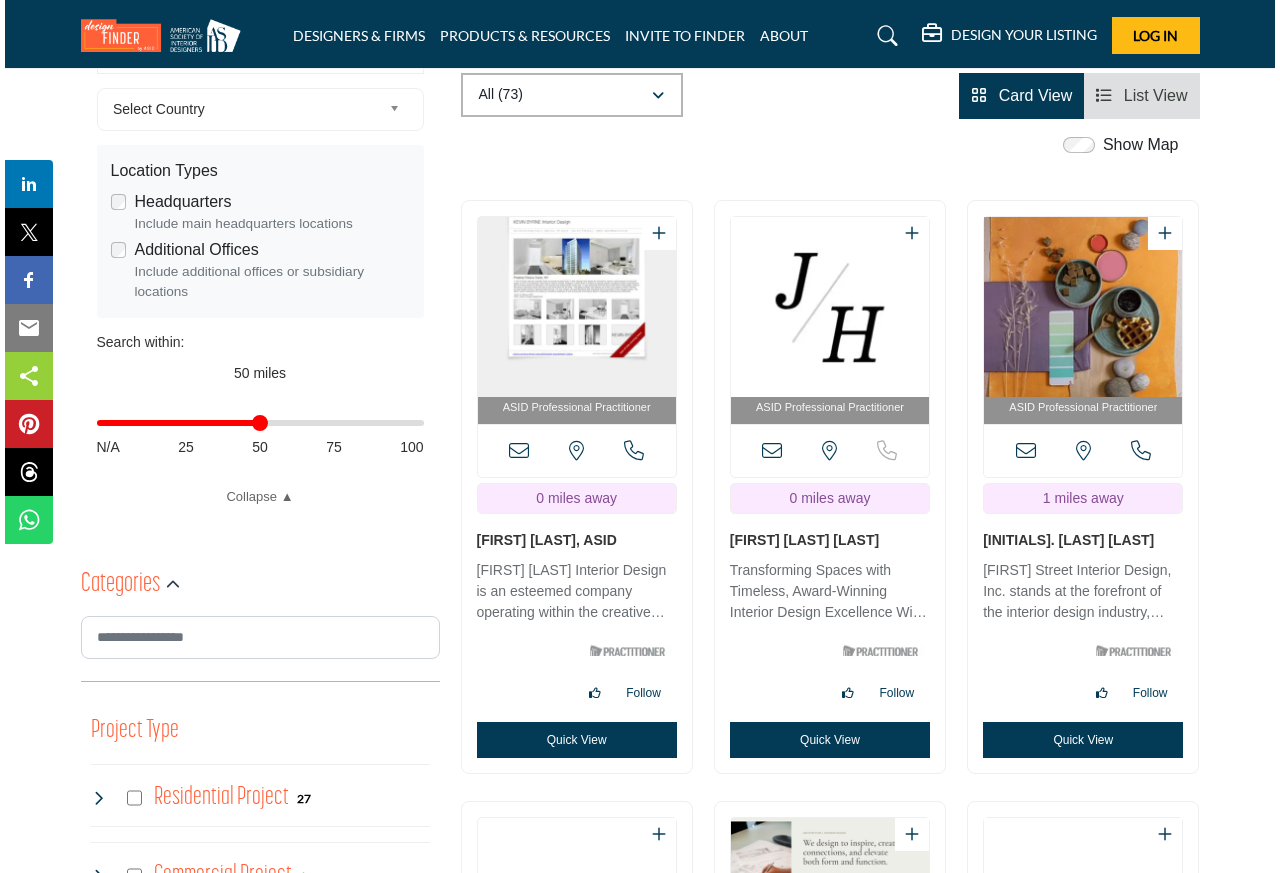 scroll, scrollTop: 600, scrollLeft: 0, axis: vertical 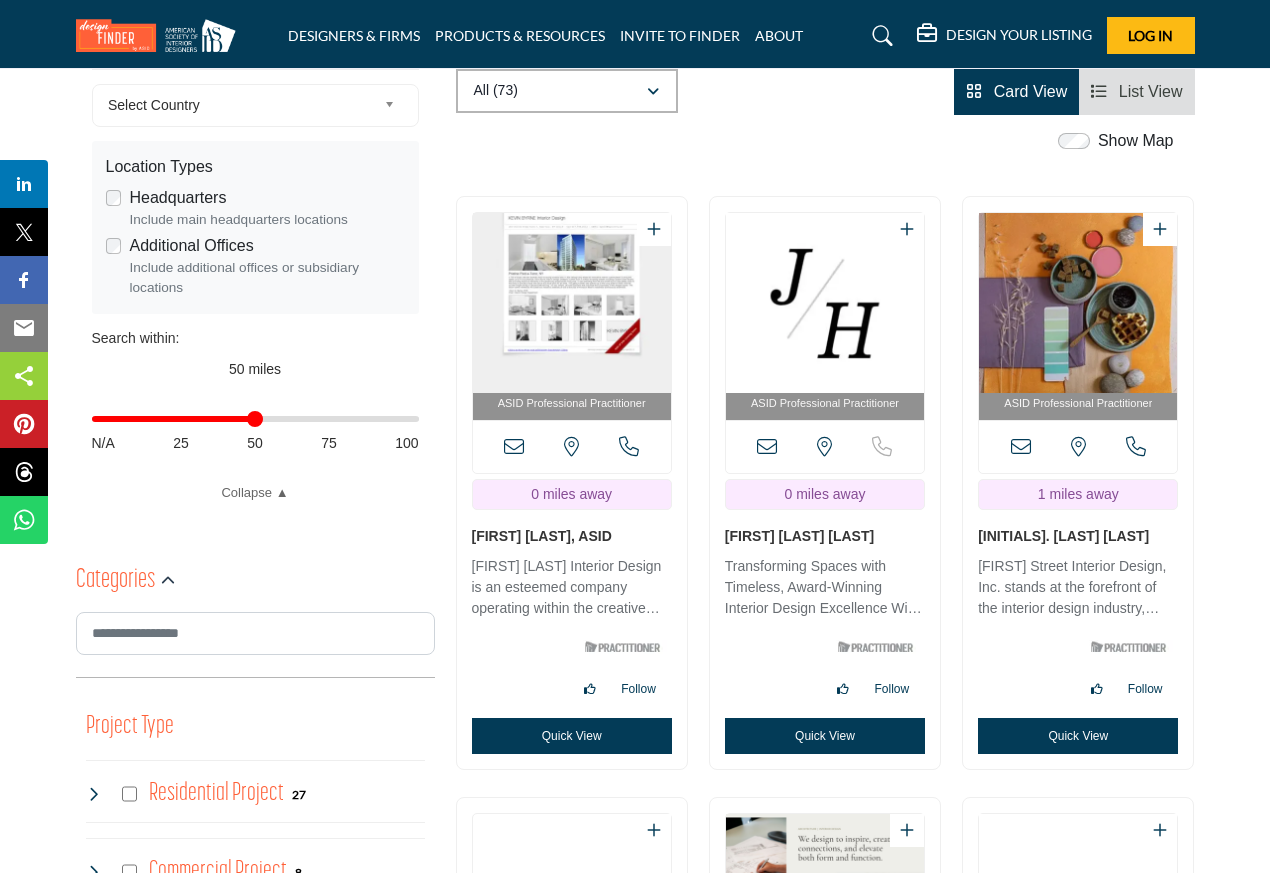 click on "ASID Professional Practitioner" at bounding box center [572, 1084] 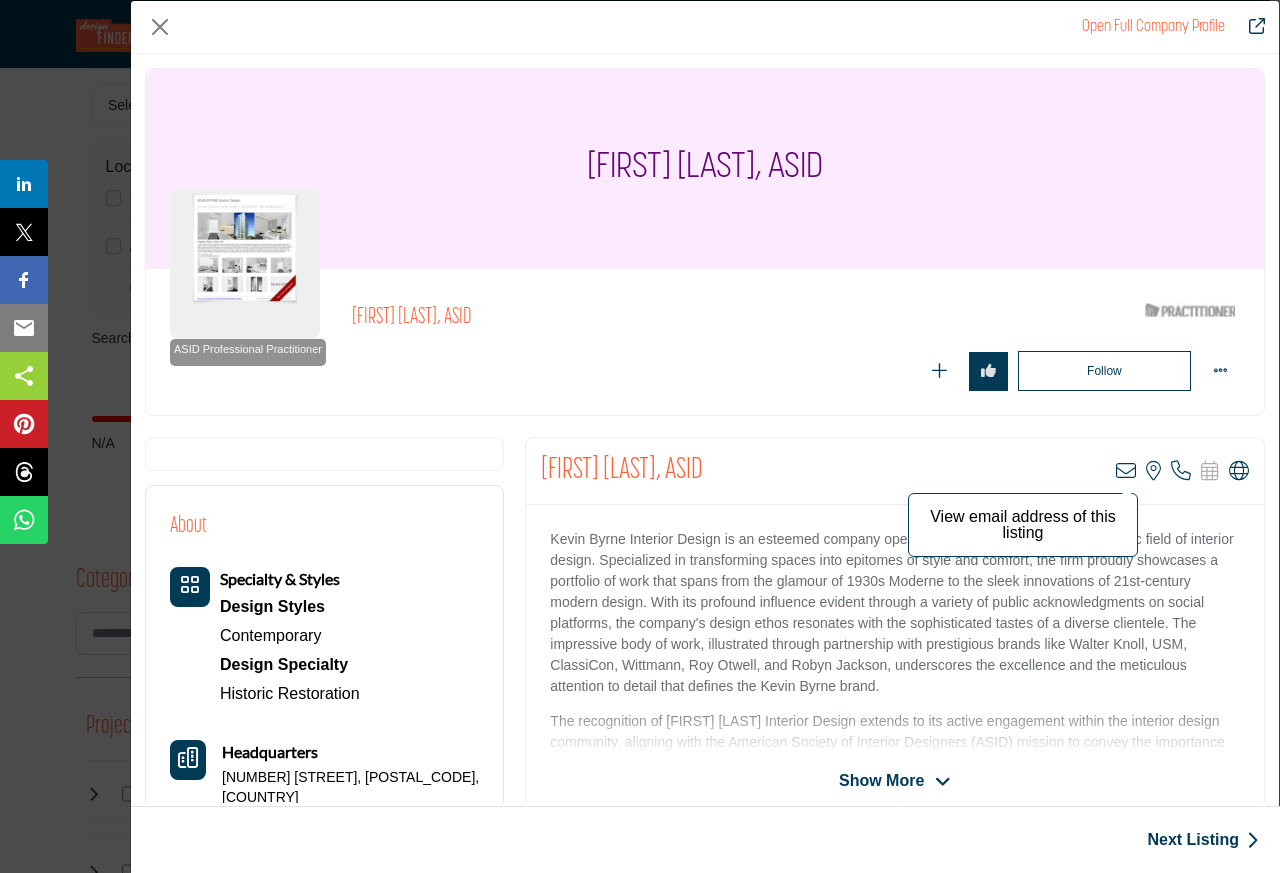 click at bounding box center [1126, 471] 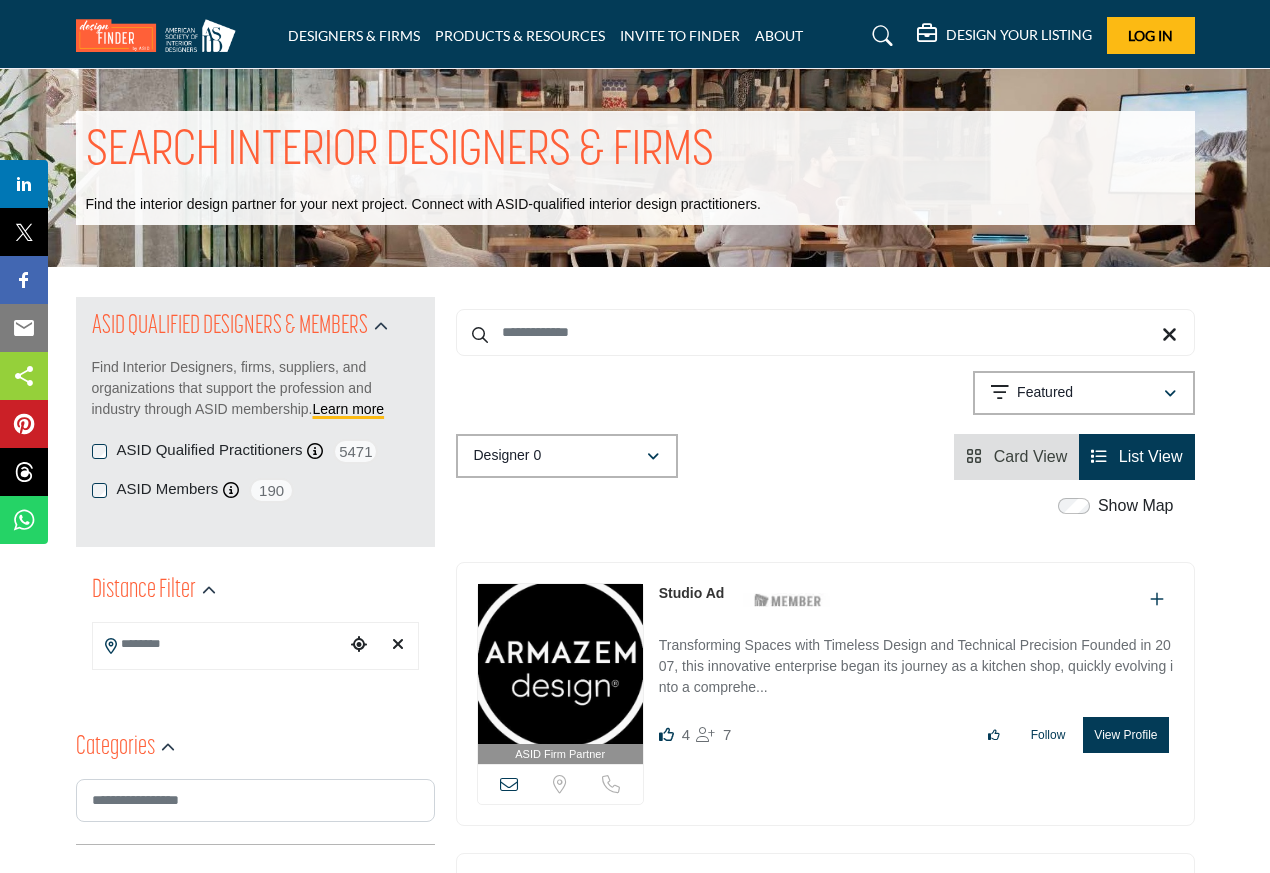 scroll, scrollTop: 0, scrollLeft: 0, axis: both 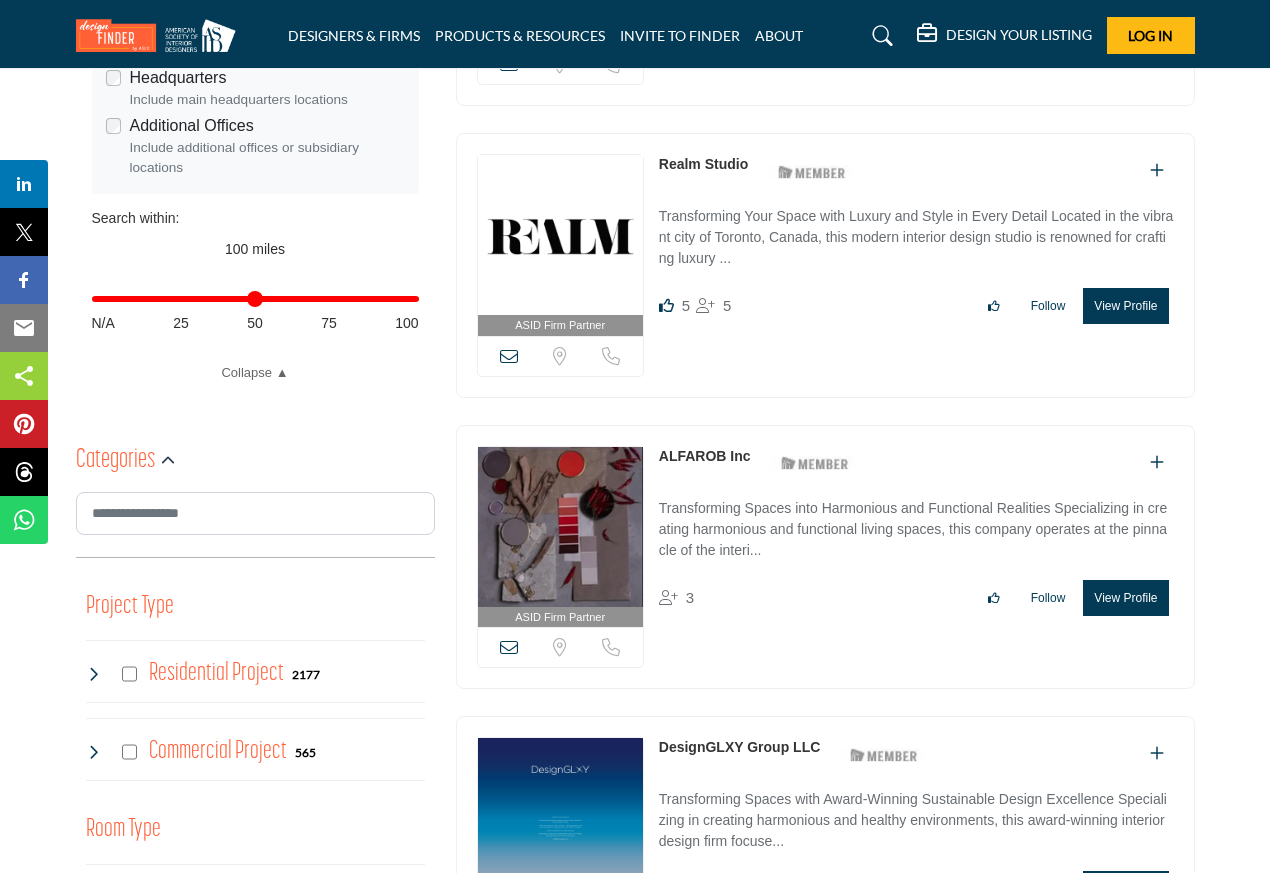 click on "N/A 25 50 75 100" at bounding box center [255, 323] 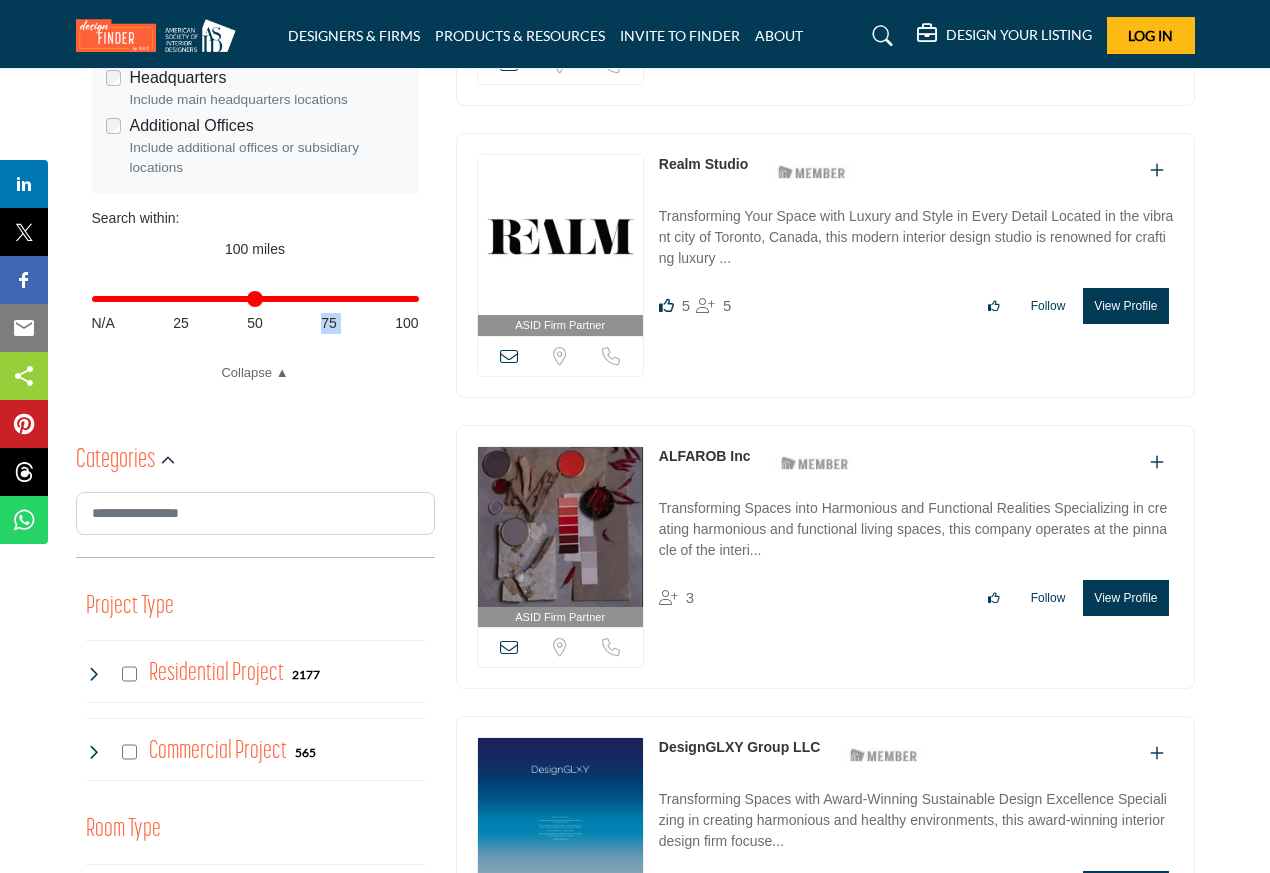 click on "N/A 25 50 75 100" at bounding box center [255, 323] 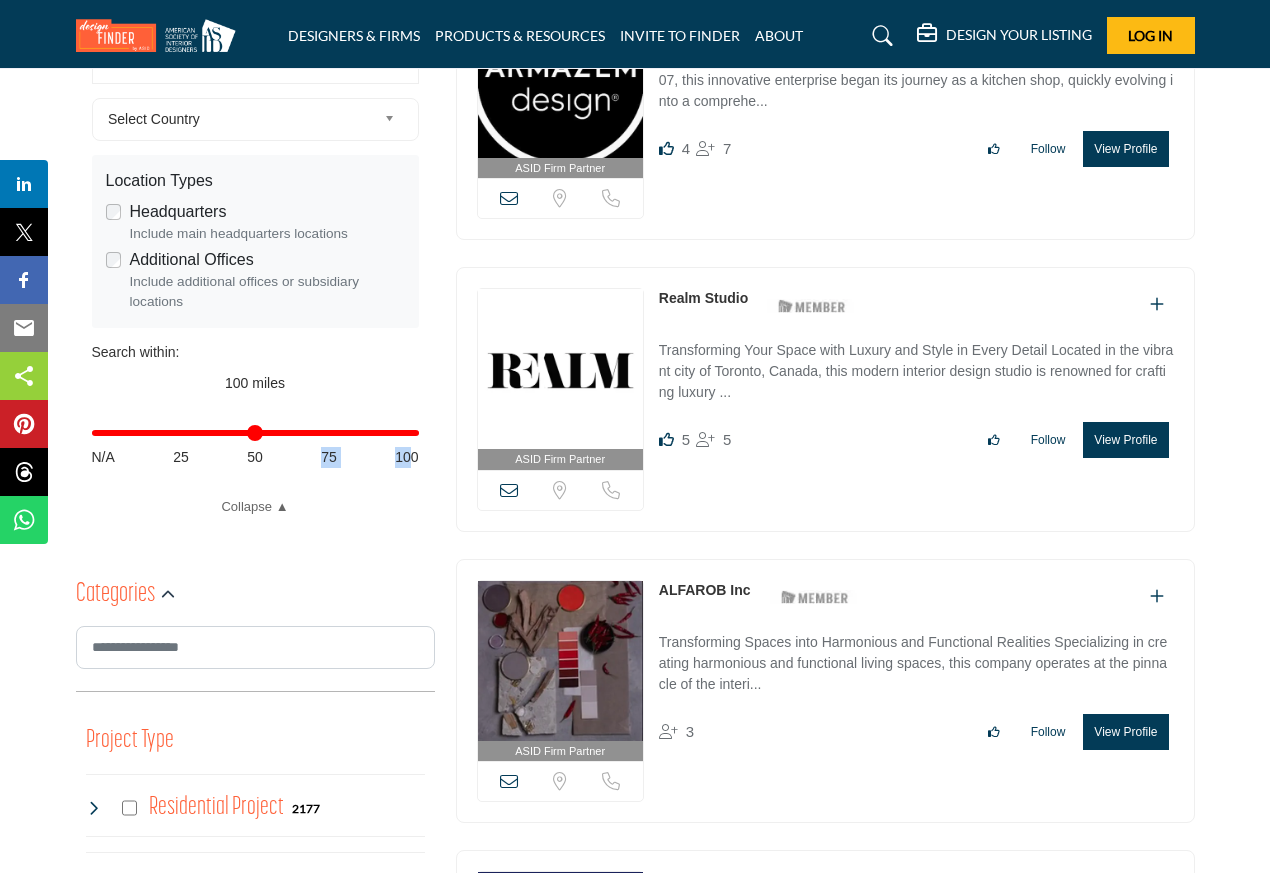 scroll, scrollTop: 360, scrollLeft: 0, axis: vertical 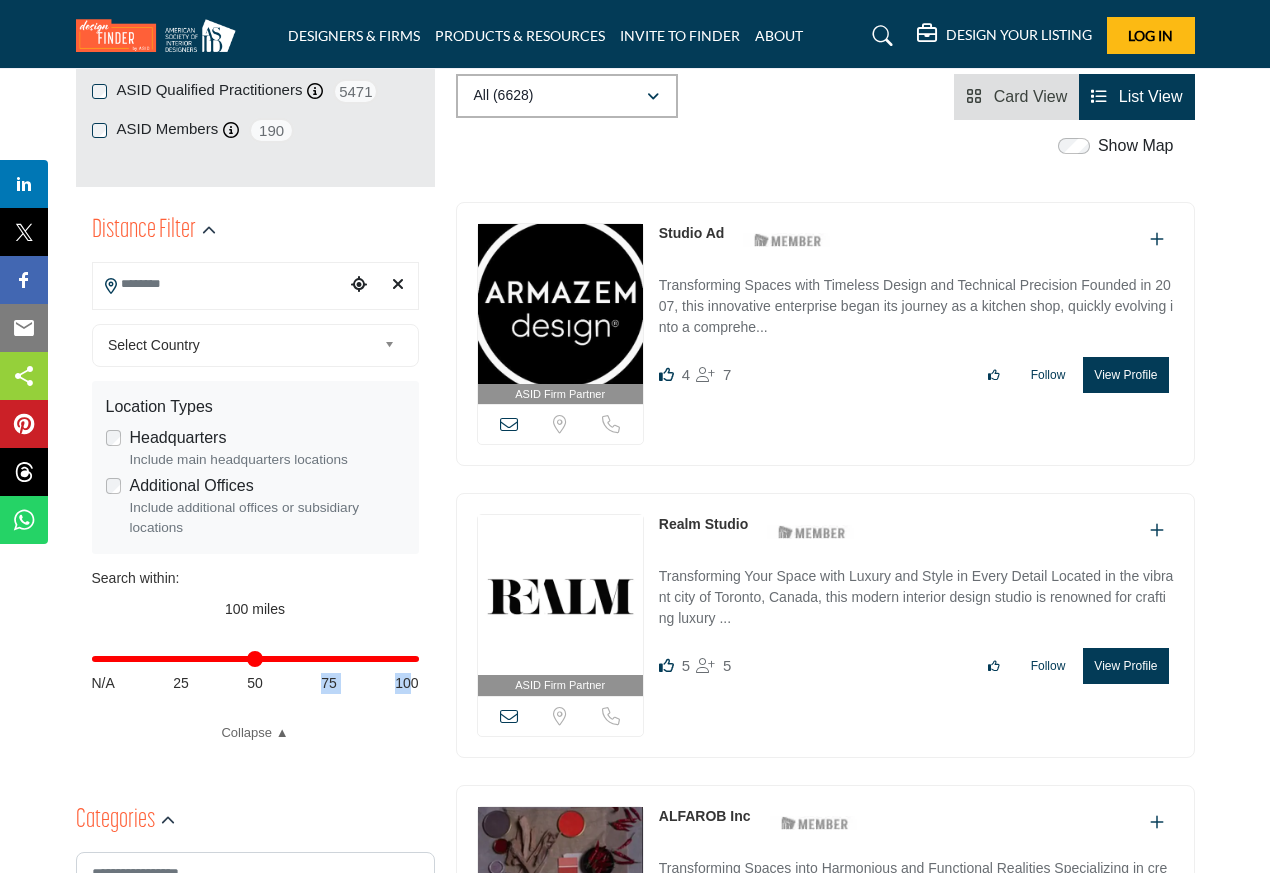 click at bounding box center (219, 284) 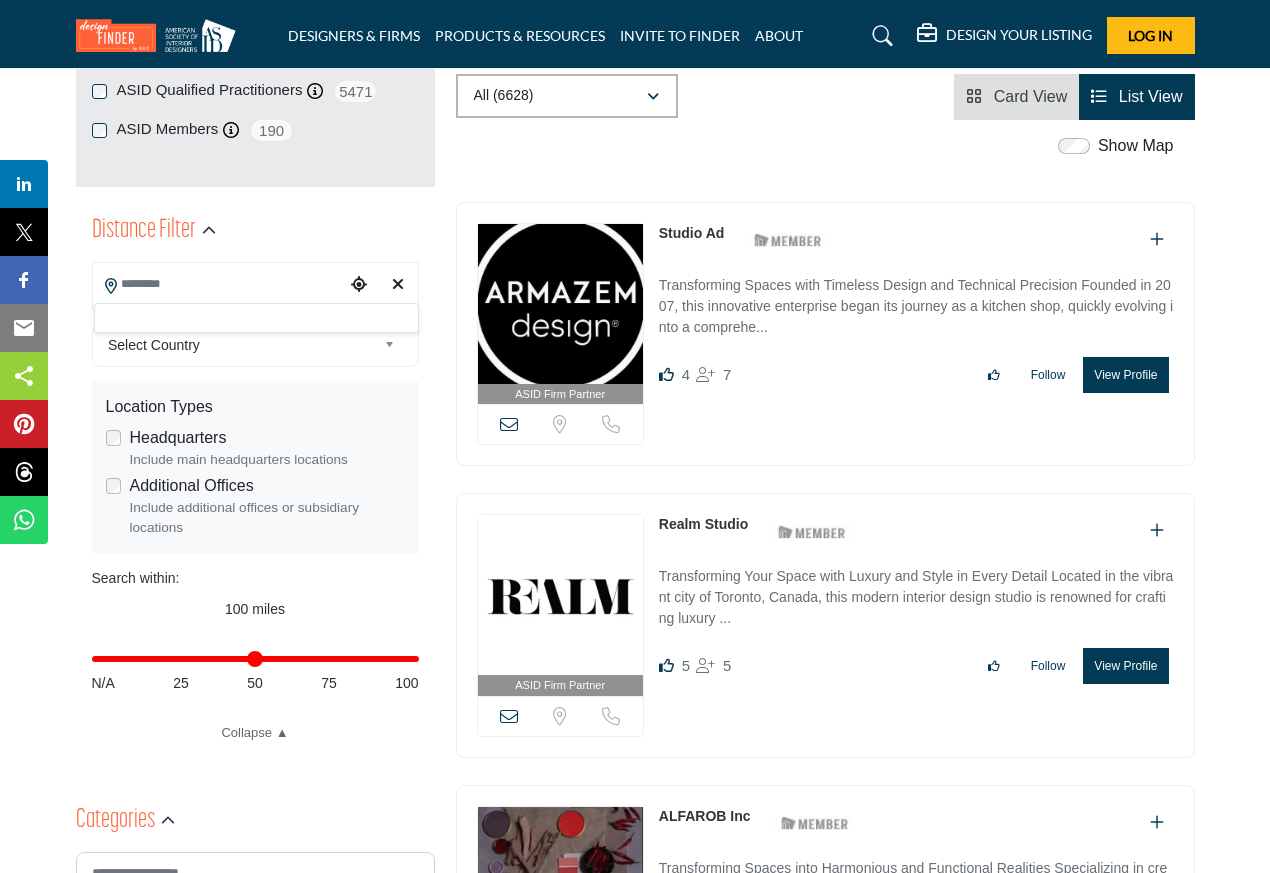click on "Select Country" at bounding box center [242, 345] 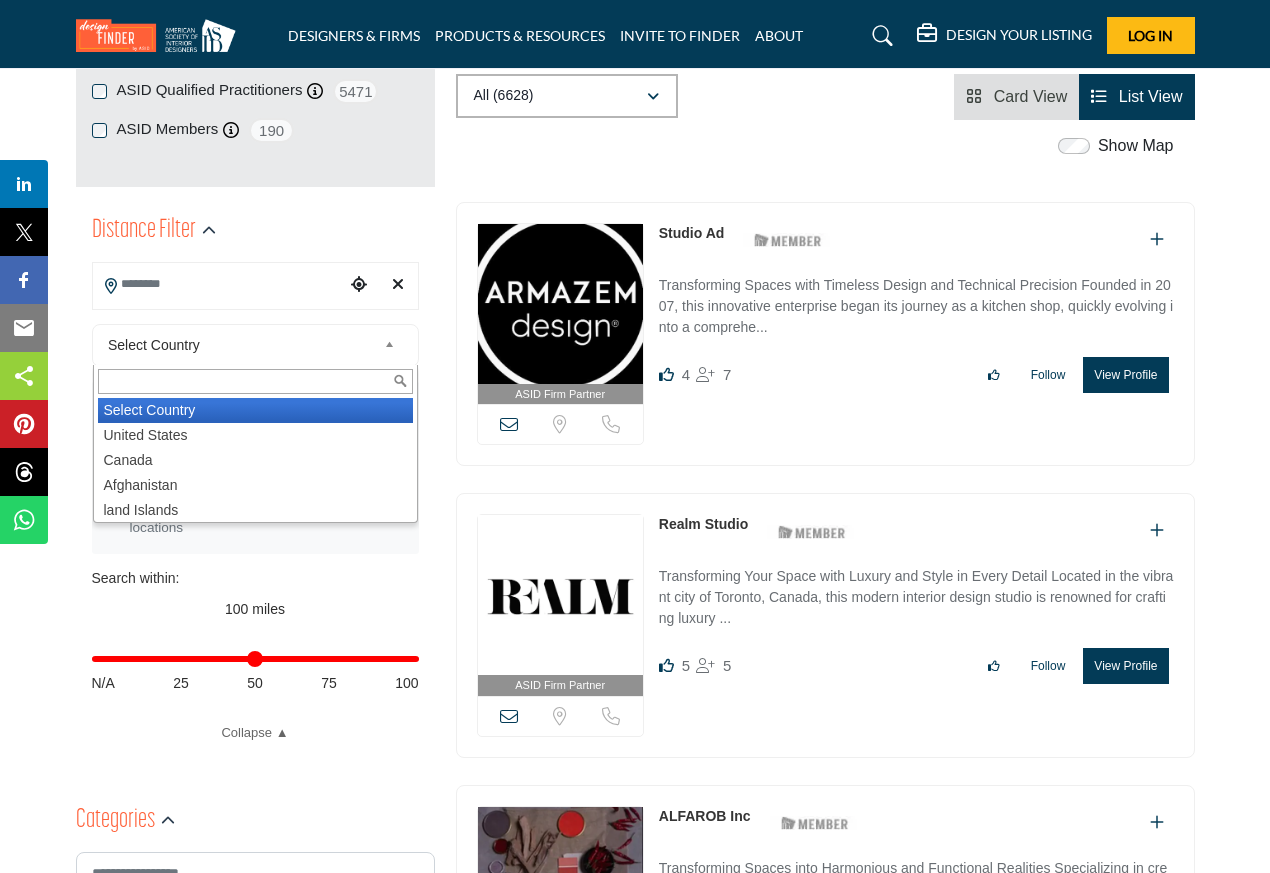 click on "Select Country" at bounding box center [242, 345] 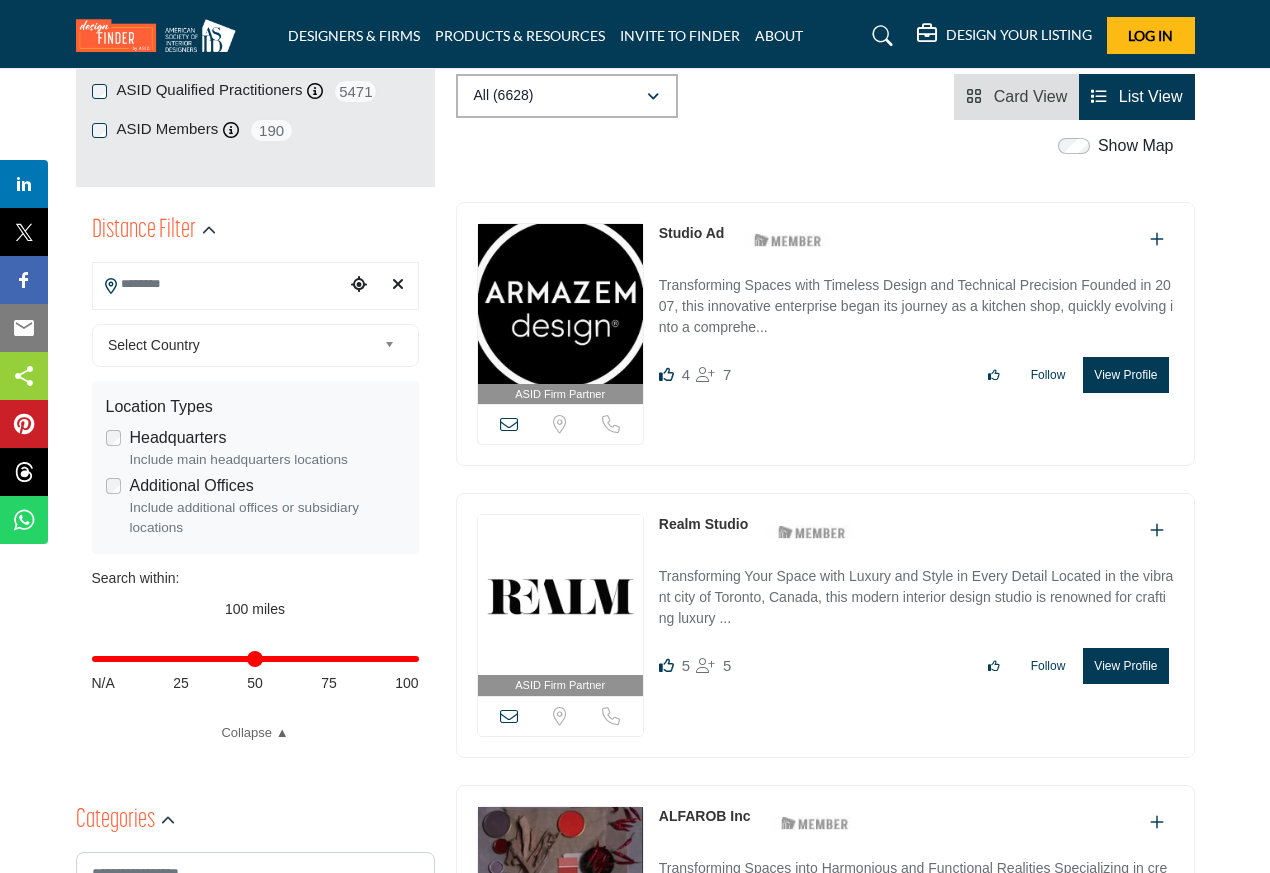click on "Select Country" at bounding box center (242, 345) 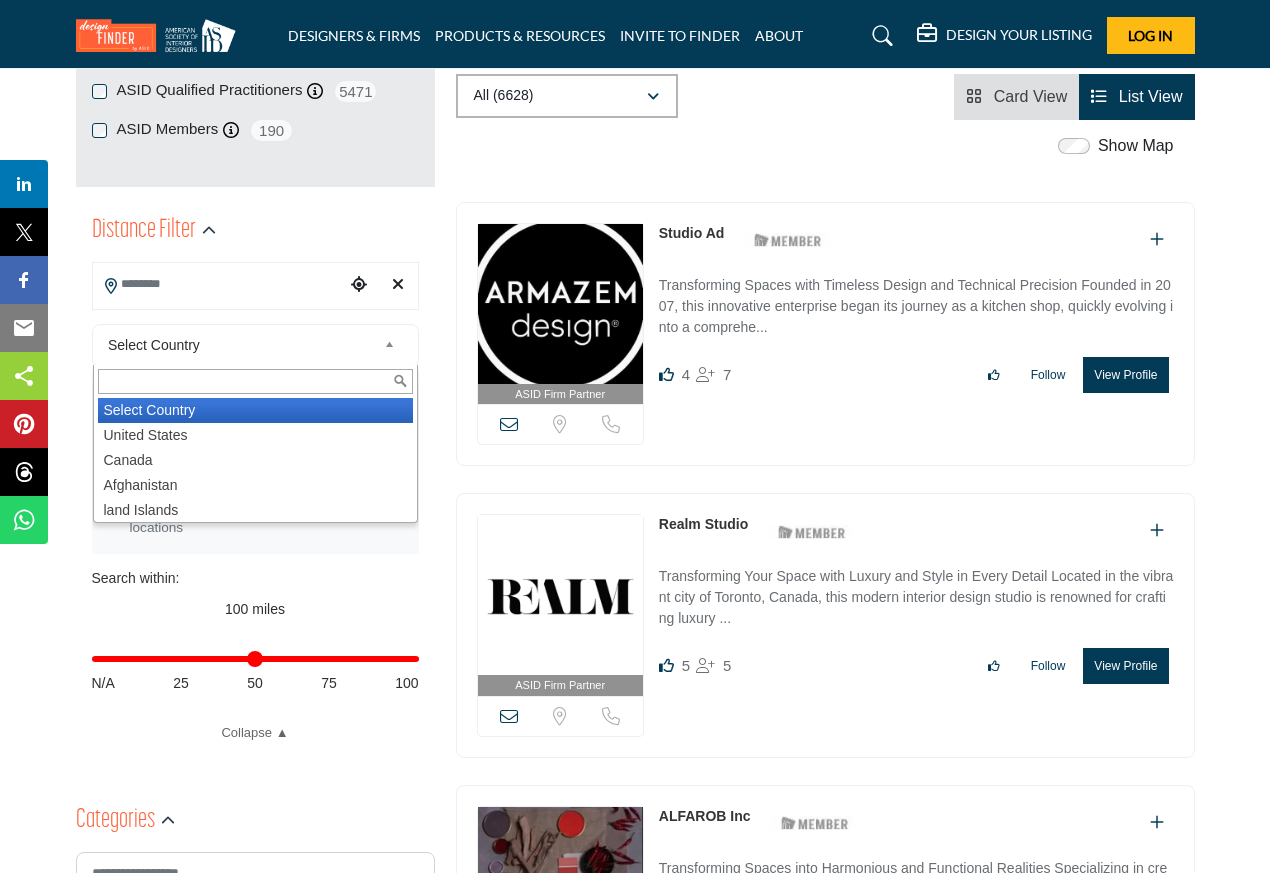 click on "United States" at bounding box center (255, 435) 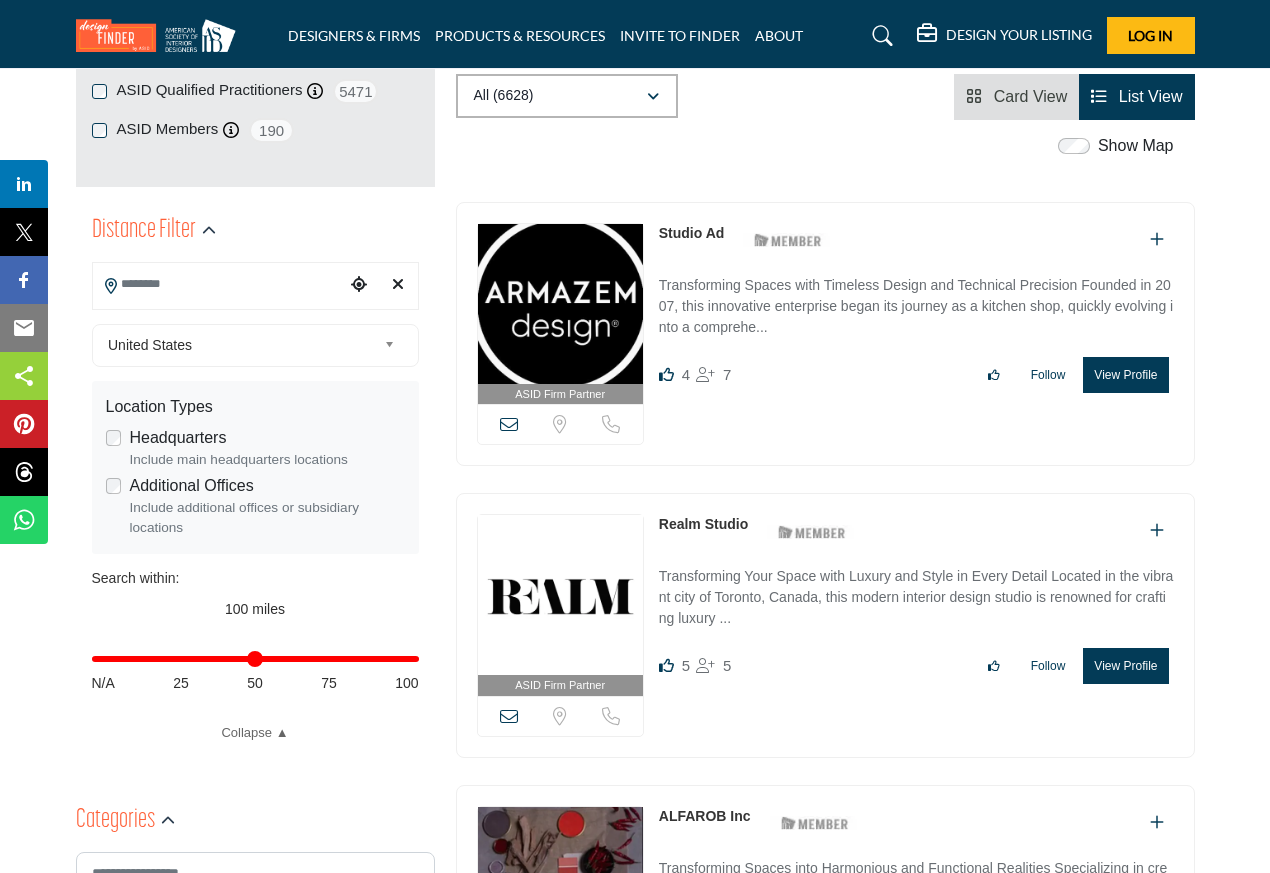 click on "Headquarters" at bounding box center (178, 438) 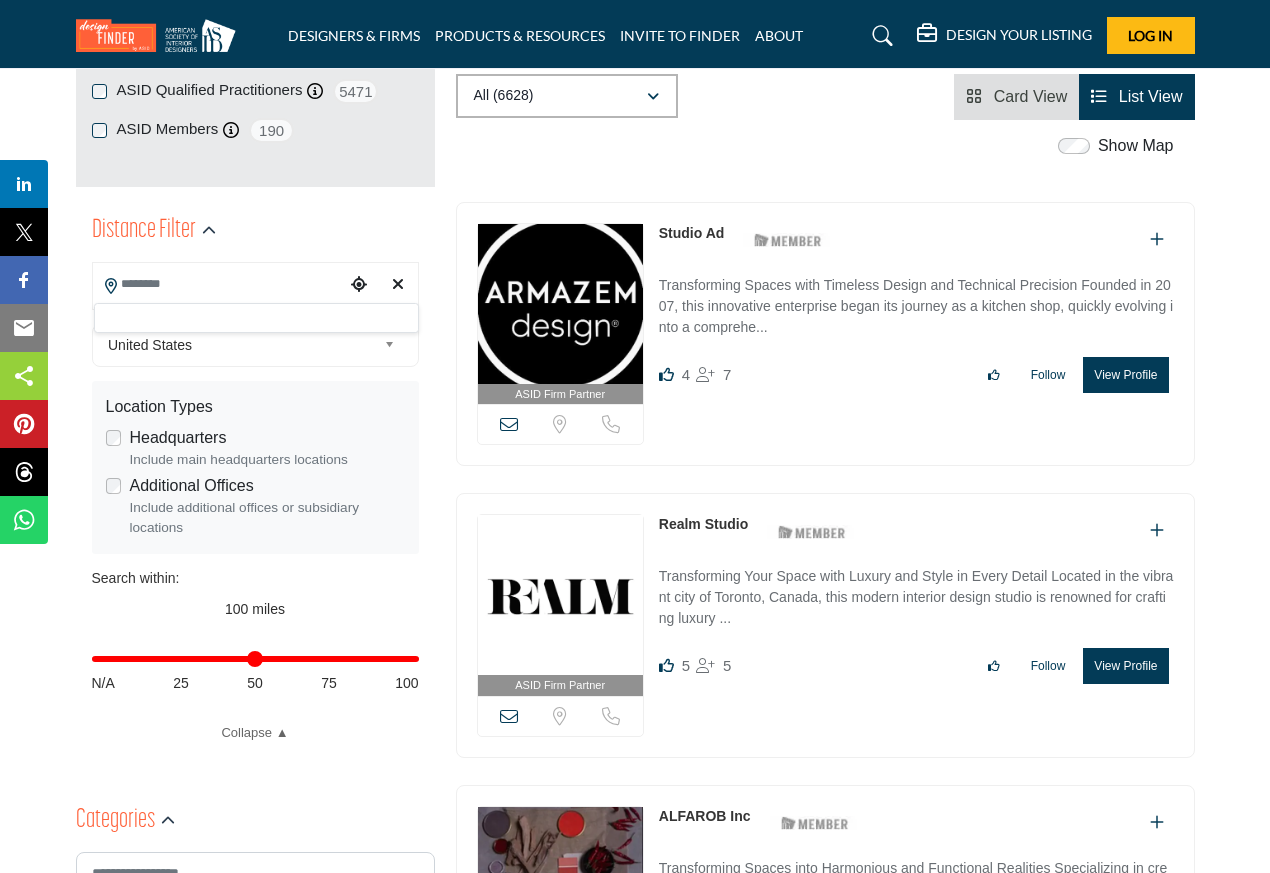 click at bounding box center [219, 284] 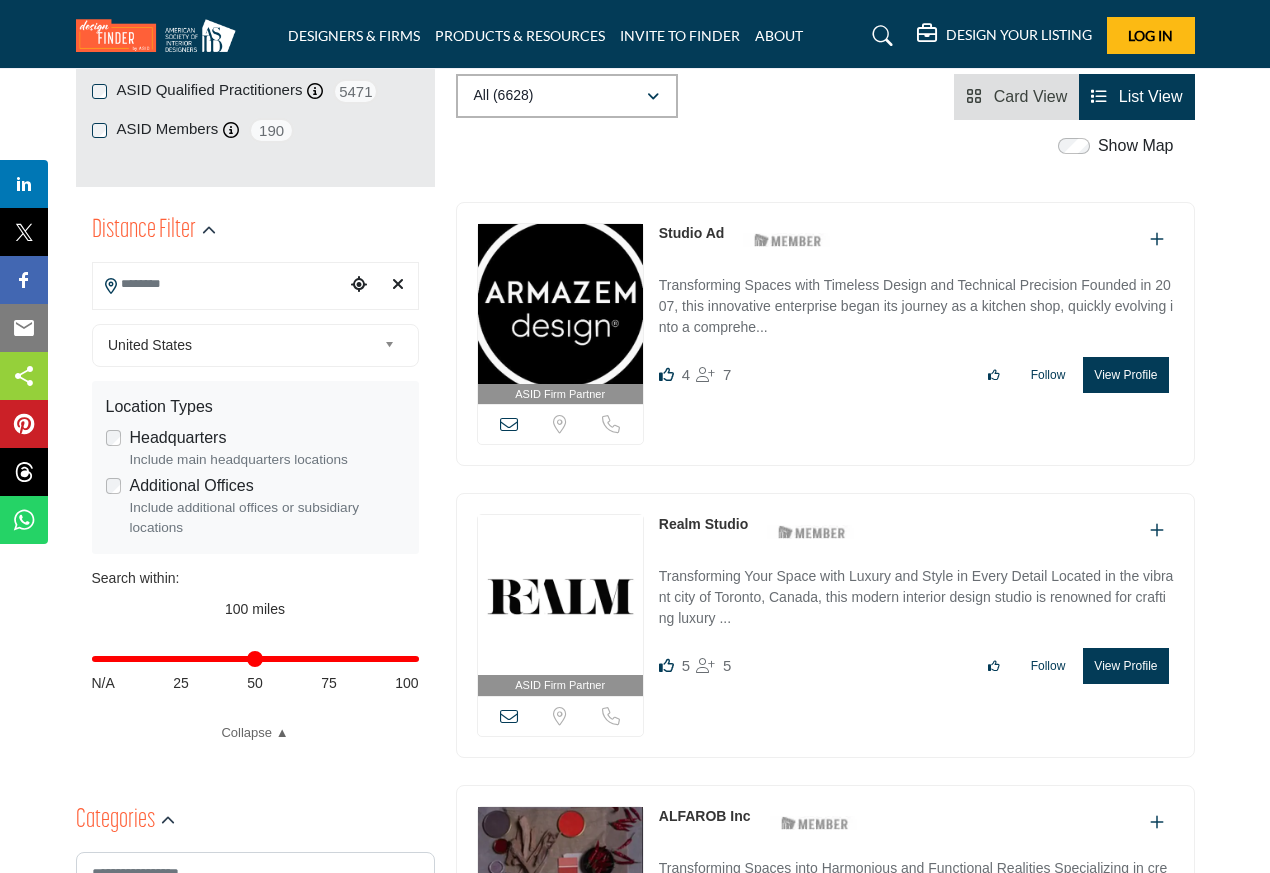 click at bounding box center (219, 284) 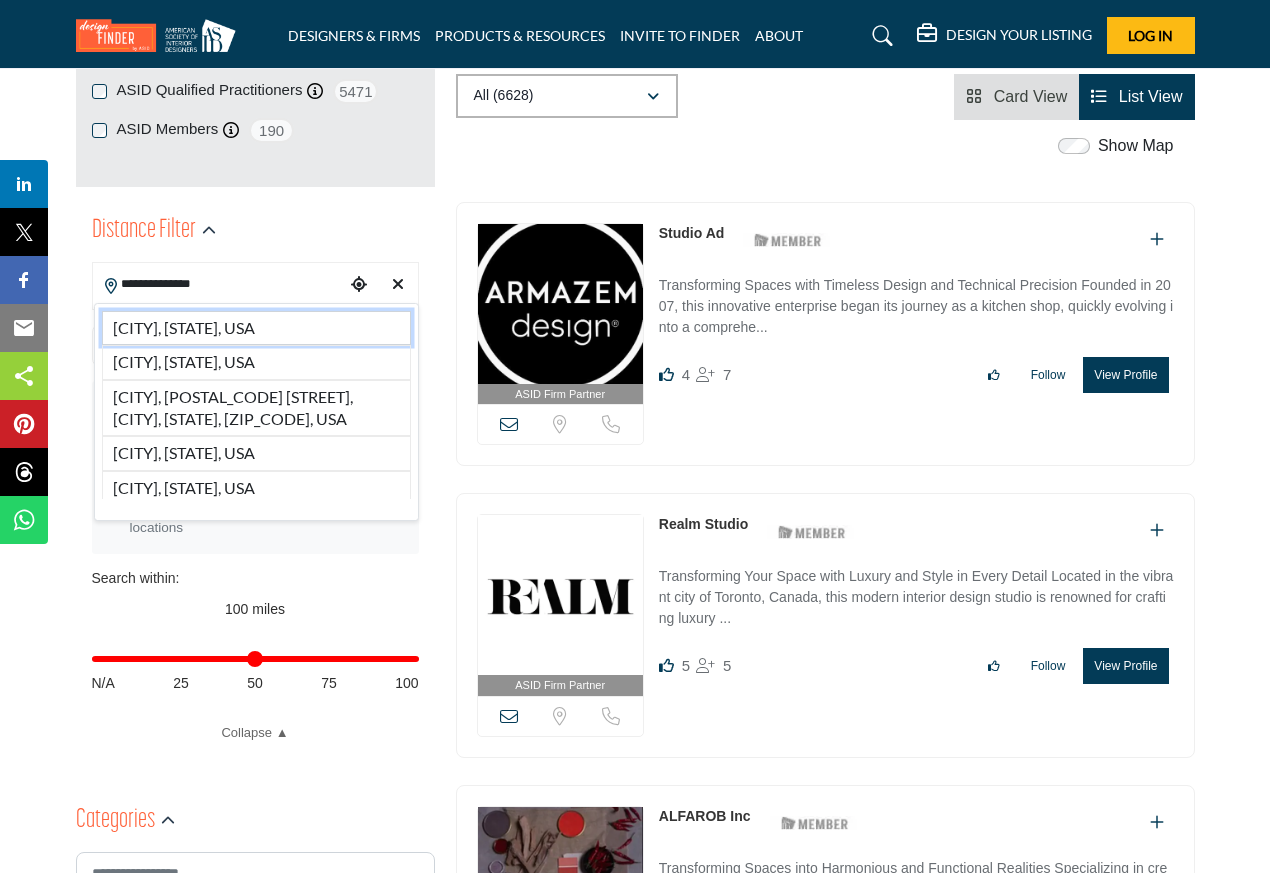 click on "Palm Beach, FL, USA" at bounding box center (256, 328) 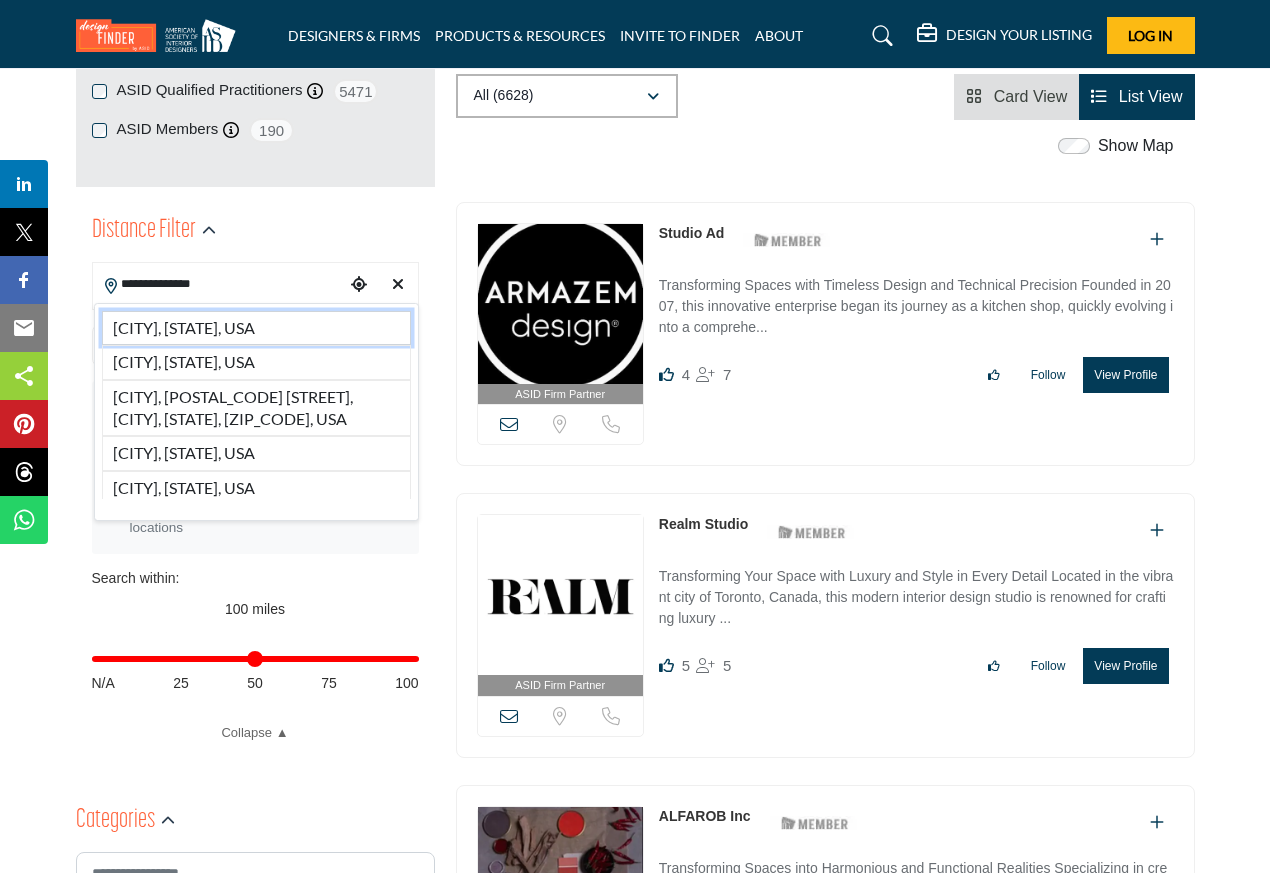 type on "**********" 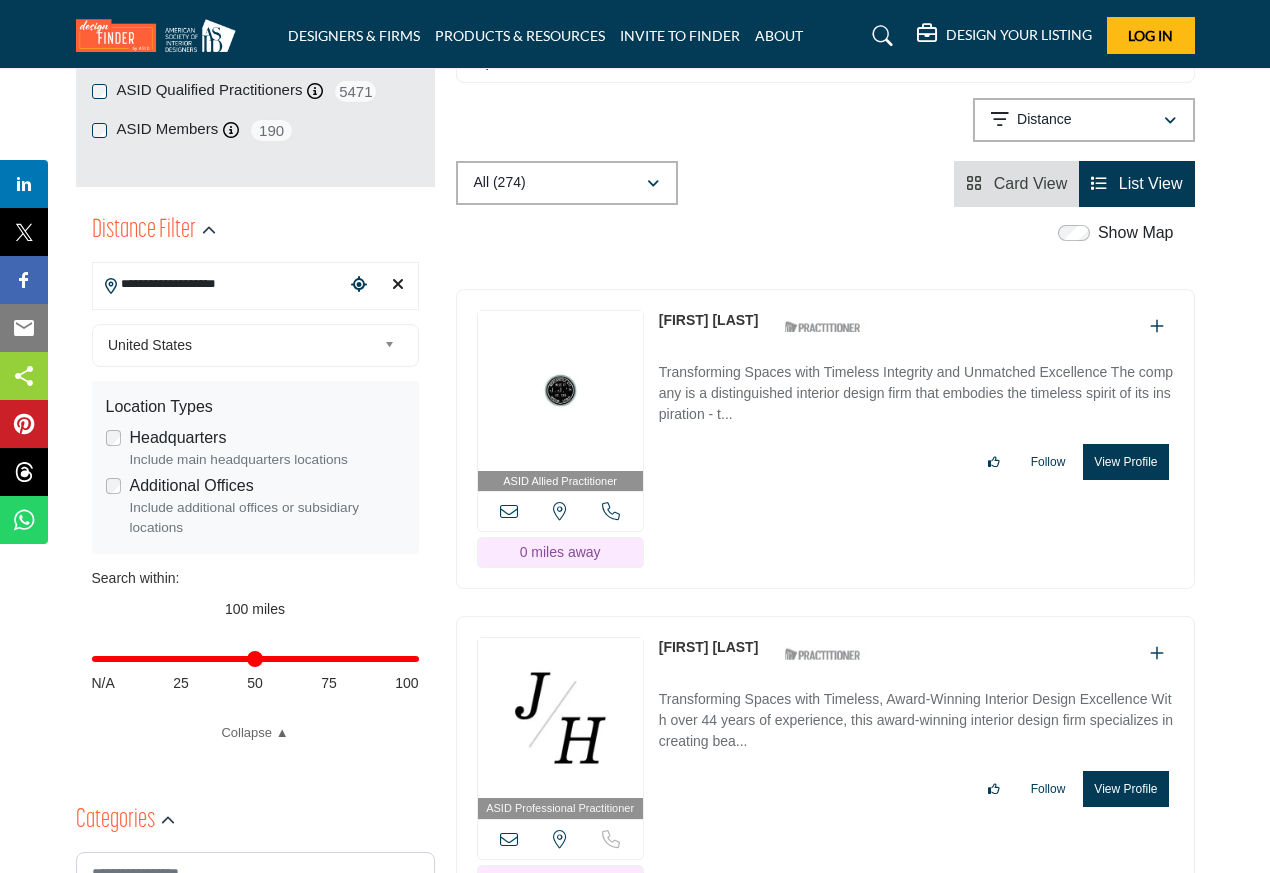 click on "United States
Select Country United States Canada Afghanistan land Islands Albania Algeria American Samoa AndorrA Angola Anguilla Antarctica Antigua and Barbuda Argentina Armenia Aruba Australia Austria Azerbaijan Bahamas Bahrain Bangladesh Barbados Belarus Belgium Belize Benin Bermuda Bhutan Bolivia Bosnia and Herzegovina Botswana Bouvet Island Brazil British Indian Ocean Territory Brunei Darussalam Bulgaria Burkina Faso Burundi Cambodia Cameroon Canada Cape Verde Cayman Islands Central African Republic Chad Chile China Christmas Island Cocos (Keeling) Islands Colombia Comoros Congo Congo, The Democratic Republic of the Cook Islands Costa Rica Cote D'Ivoire Croatia Cuba Cyprus Czech Republic Denmark Djibouti Dominica Dominican Republic Ecuador Egypt El Salvador Equatorial Guinea Eritrea Estonia Ethiopia Falkland Islands (Malvinas) Faroe Islands Fiji Finland France French Guiana French Polynesia French Southern Territories Gabon Gambia Georgia Germany Ghana Gibraltar Greece Guam" at bounding box center (255, 345) 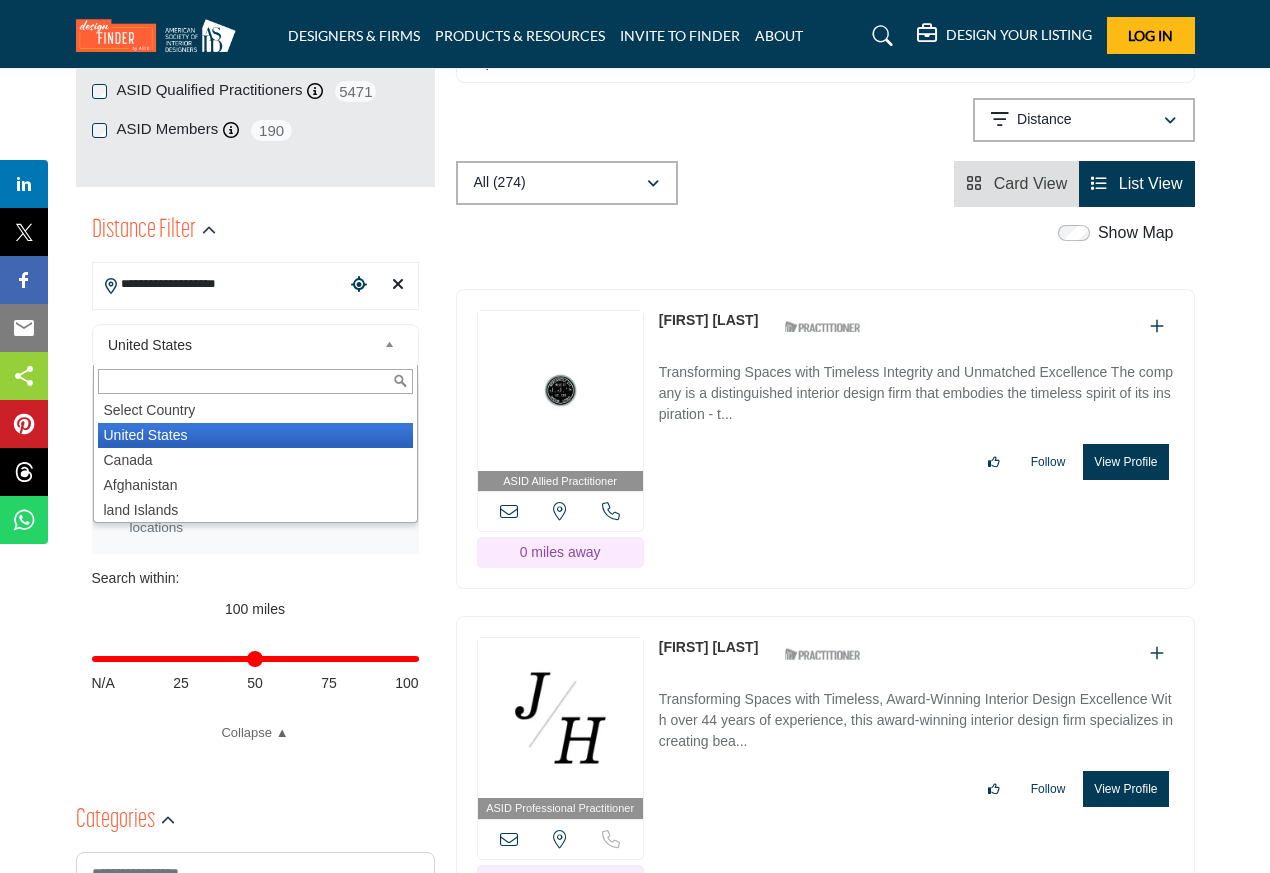 drag, startPoint x: 317, startPoint y: 666, endPoint x: 281, endPoint y: 666, distance: 36 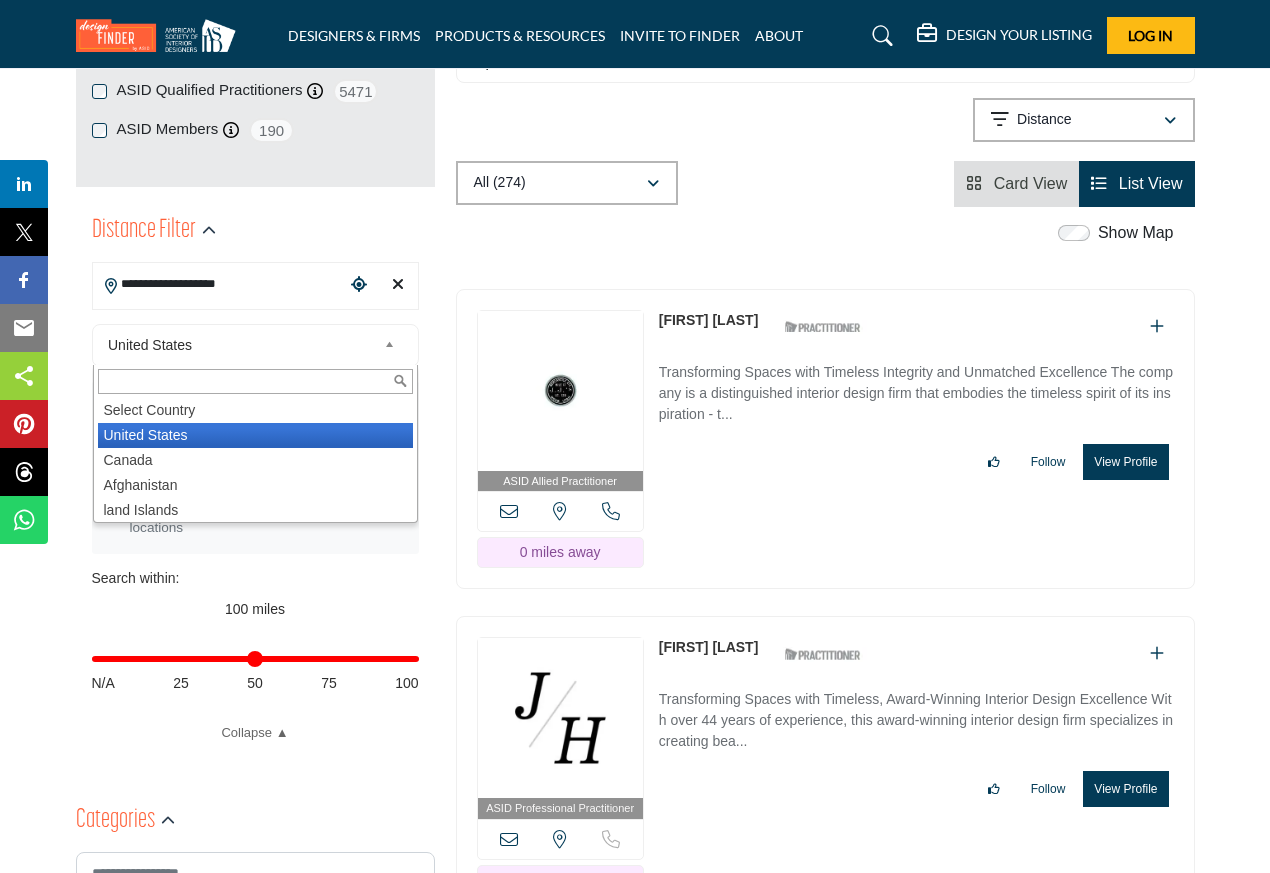 click on "Distance in miles" at bounding box center (255, 659) 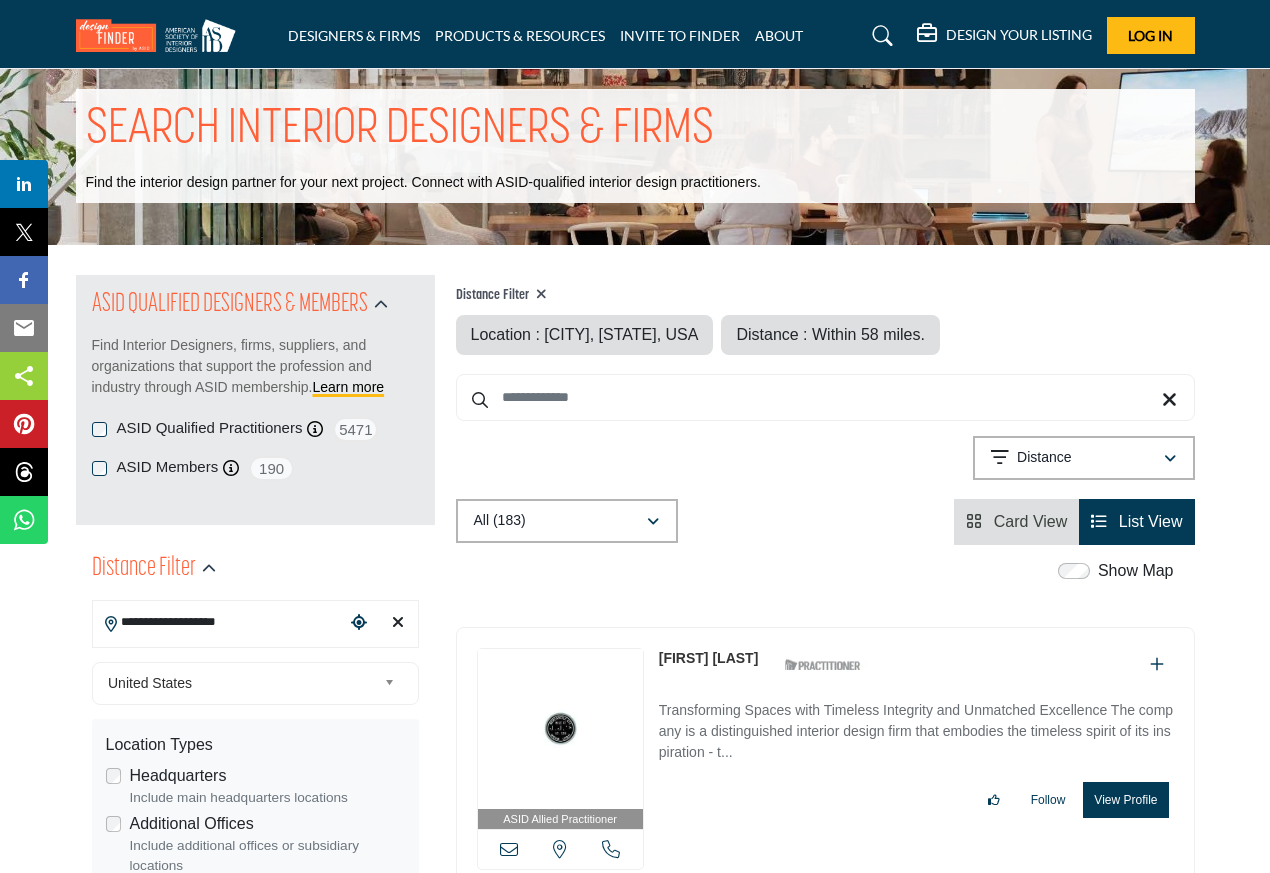scroll, scrollTop: 0, scrollLeft: 0, axis: both 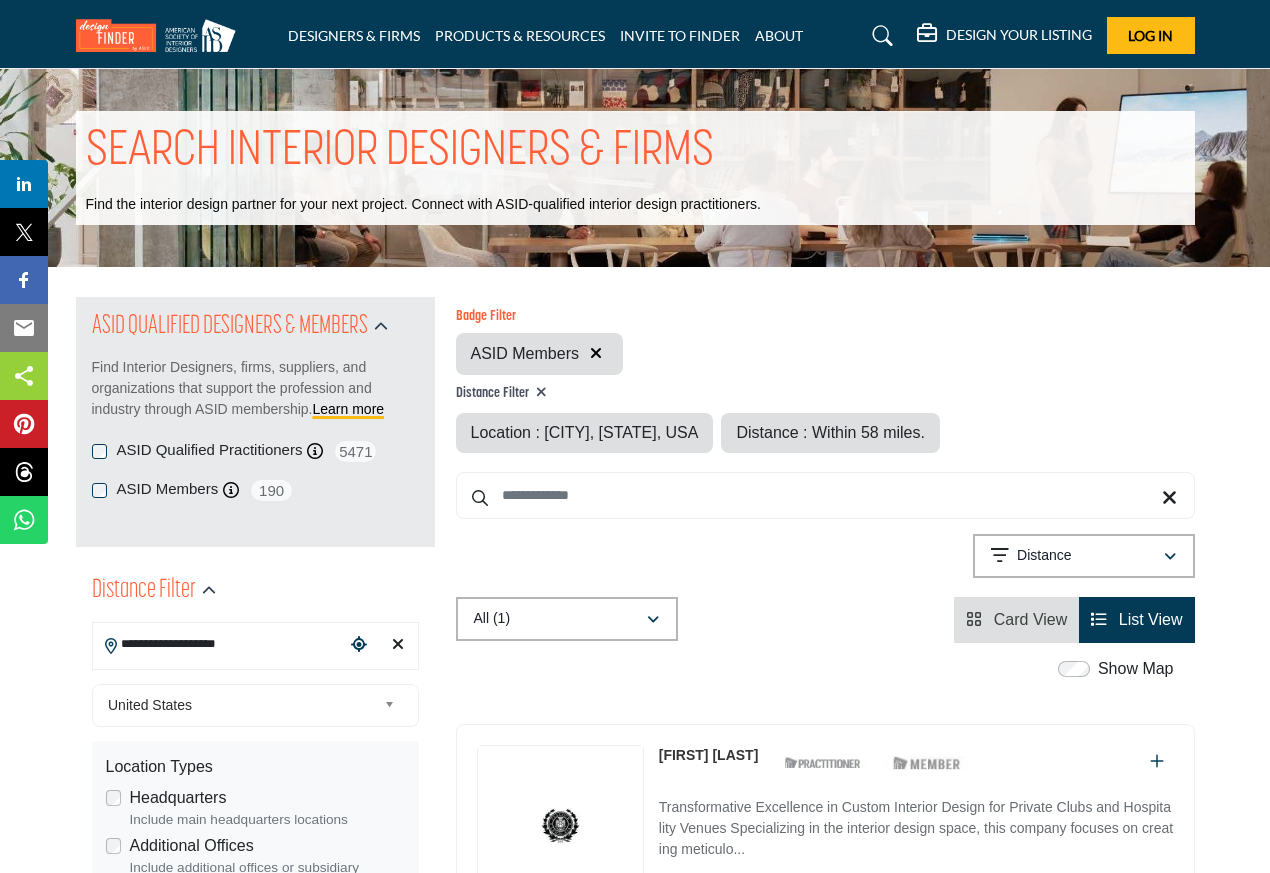 click on "Location Types
Headquarters
Include main headquarters locations
Additional Offices
Include additional offices or subsidiary locations" at bounding box center (255, 827) 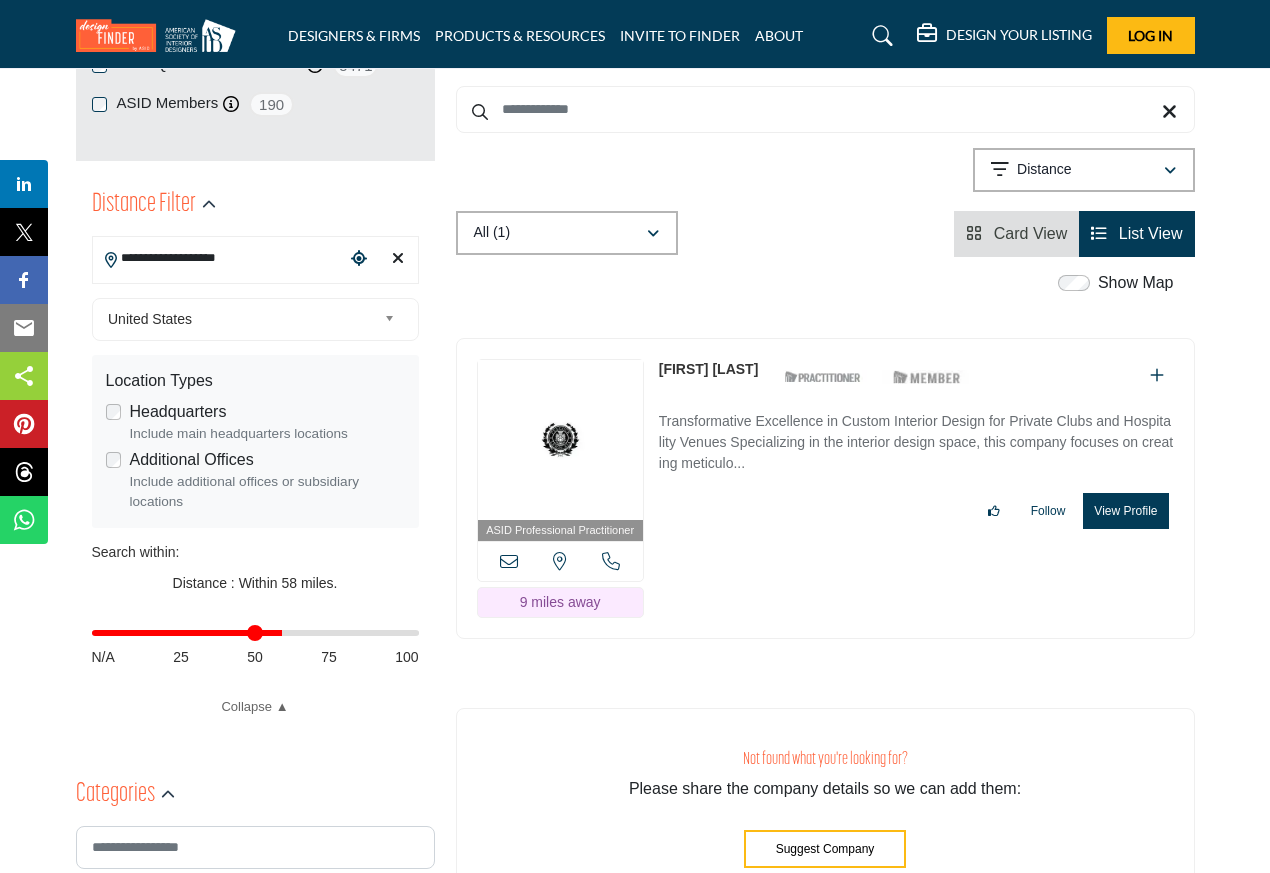 scroll, scrollTop: 480, scrollLeft: 0, axis: vertical 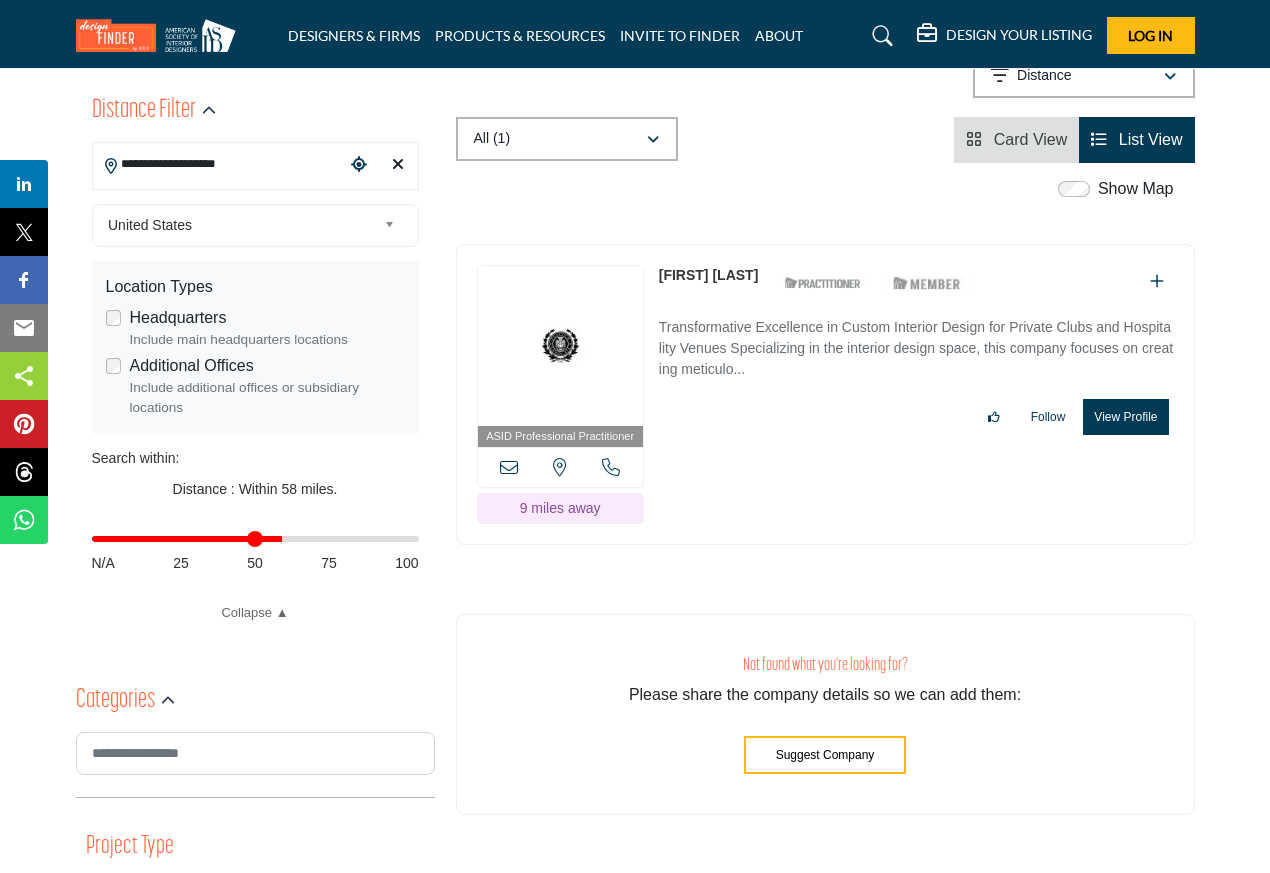 click on "Location Types
Headquarters
Include main headquarters locations
Additional Offices
Include additional offices or subsidiary locations" at bounding box center (255, 347) 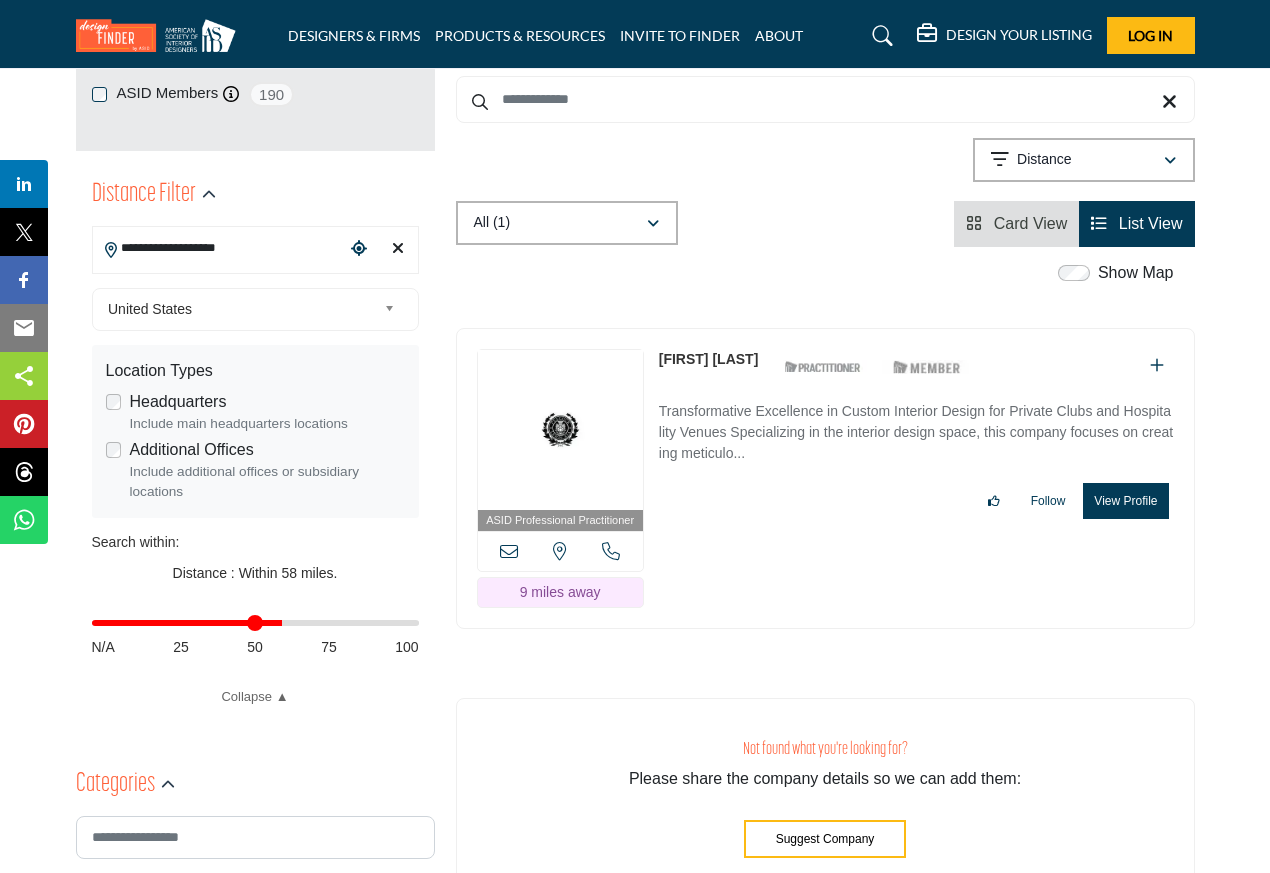 scroll, scrollTop: 0, scrollLeft: 0, axis: both 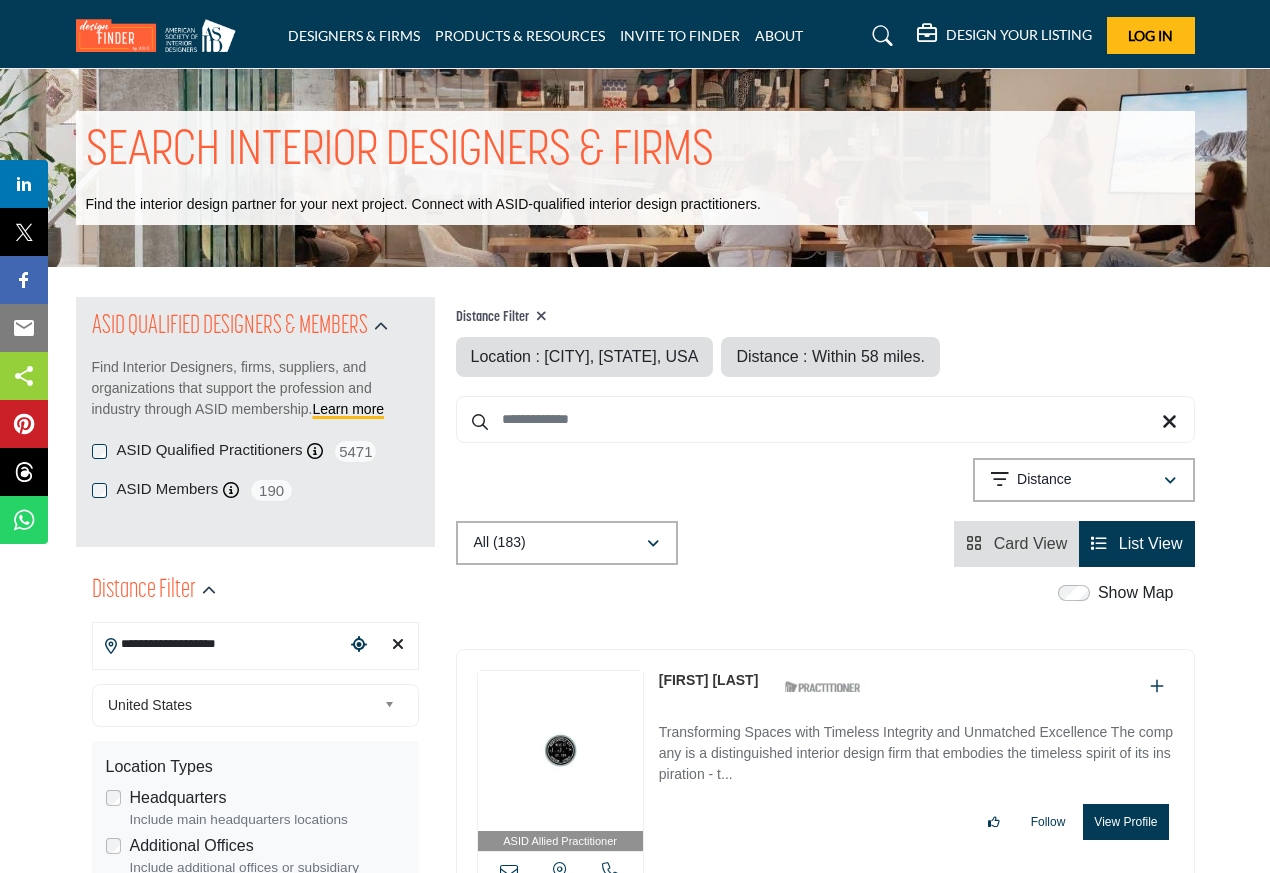 click on "Location : Palm Beach, FL, USA" at bounding box center (585, 356) 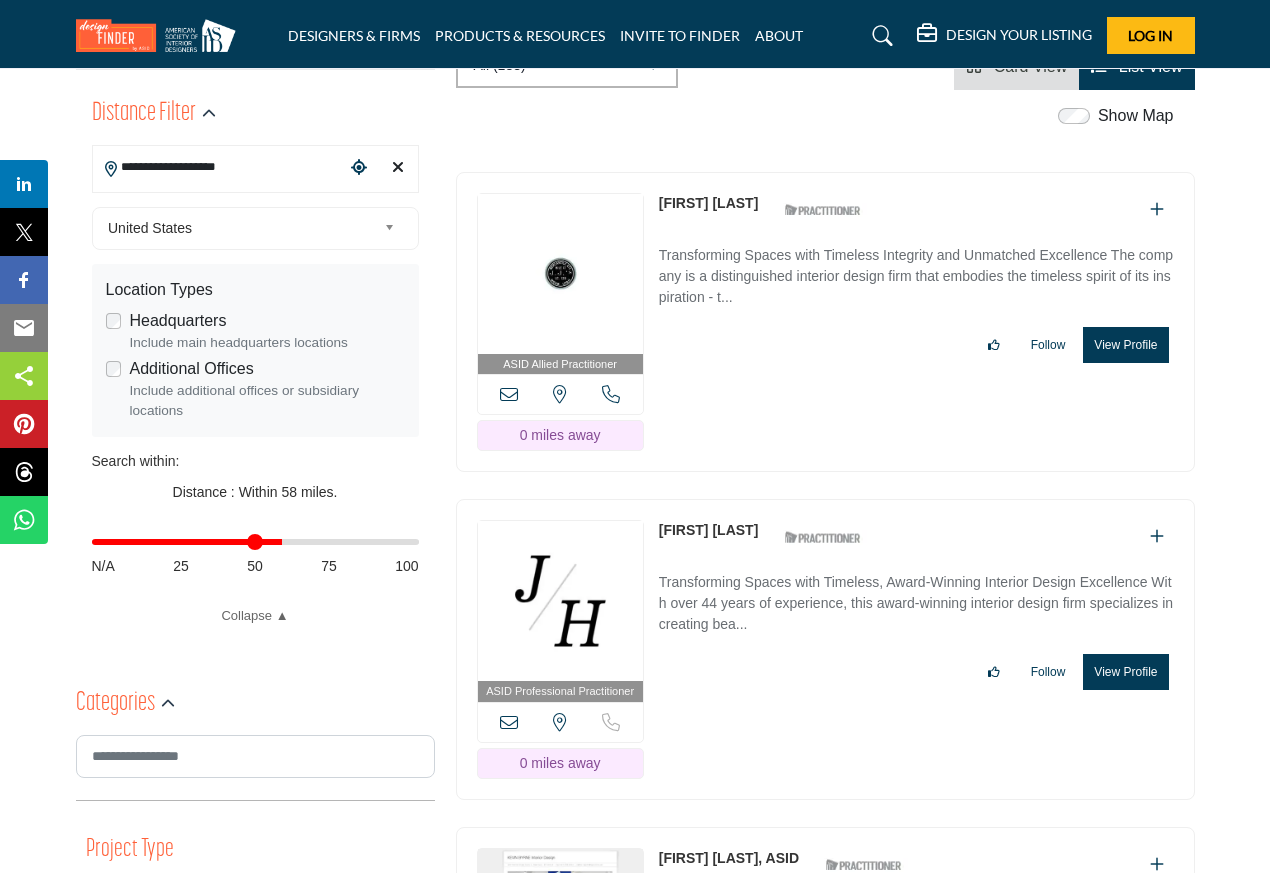 scroll, scrollTop: 480, scrollLeft: 0, axis: vertical 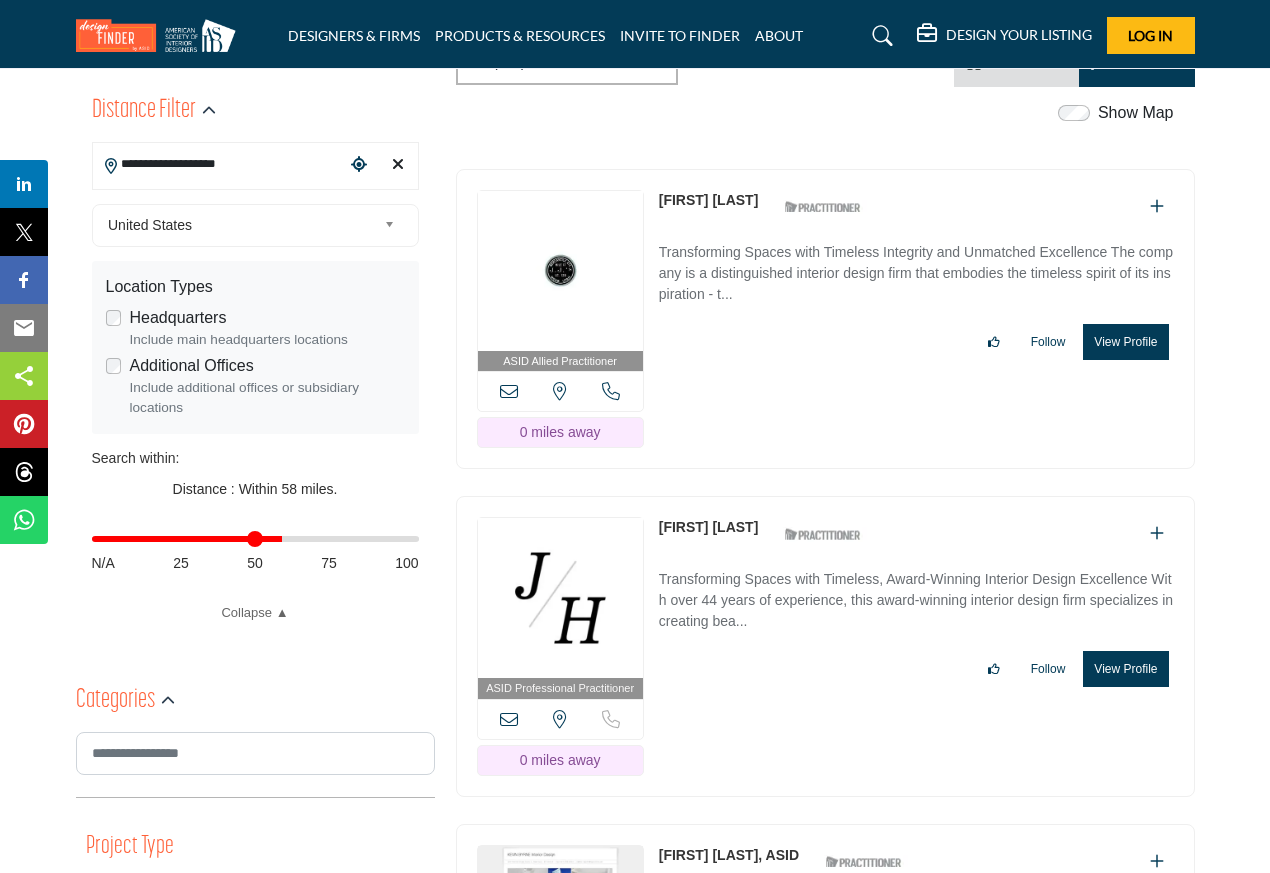 click on "N/A 25 50 75 100" at bounding box center (255, 563) 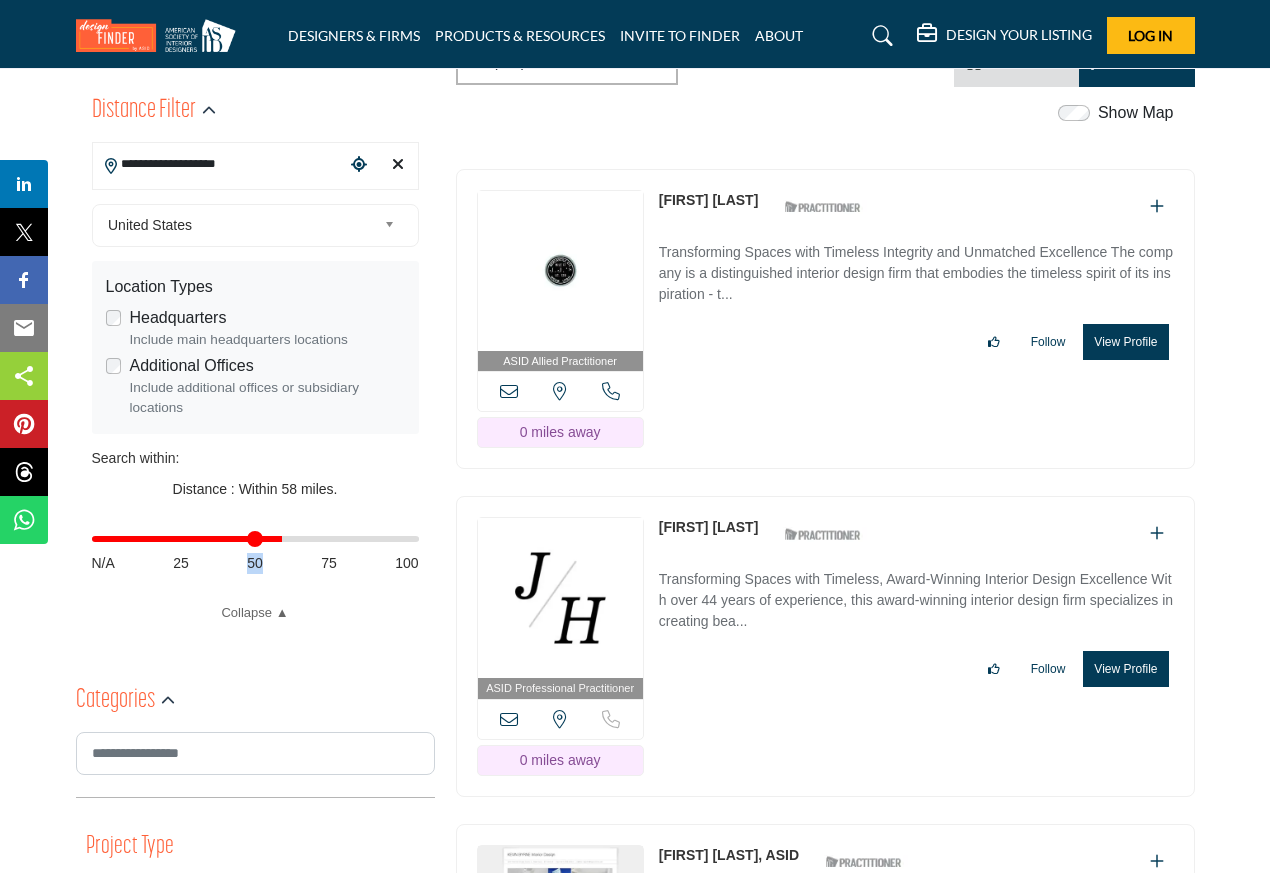 click at bounding box center (1157, 206) 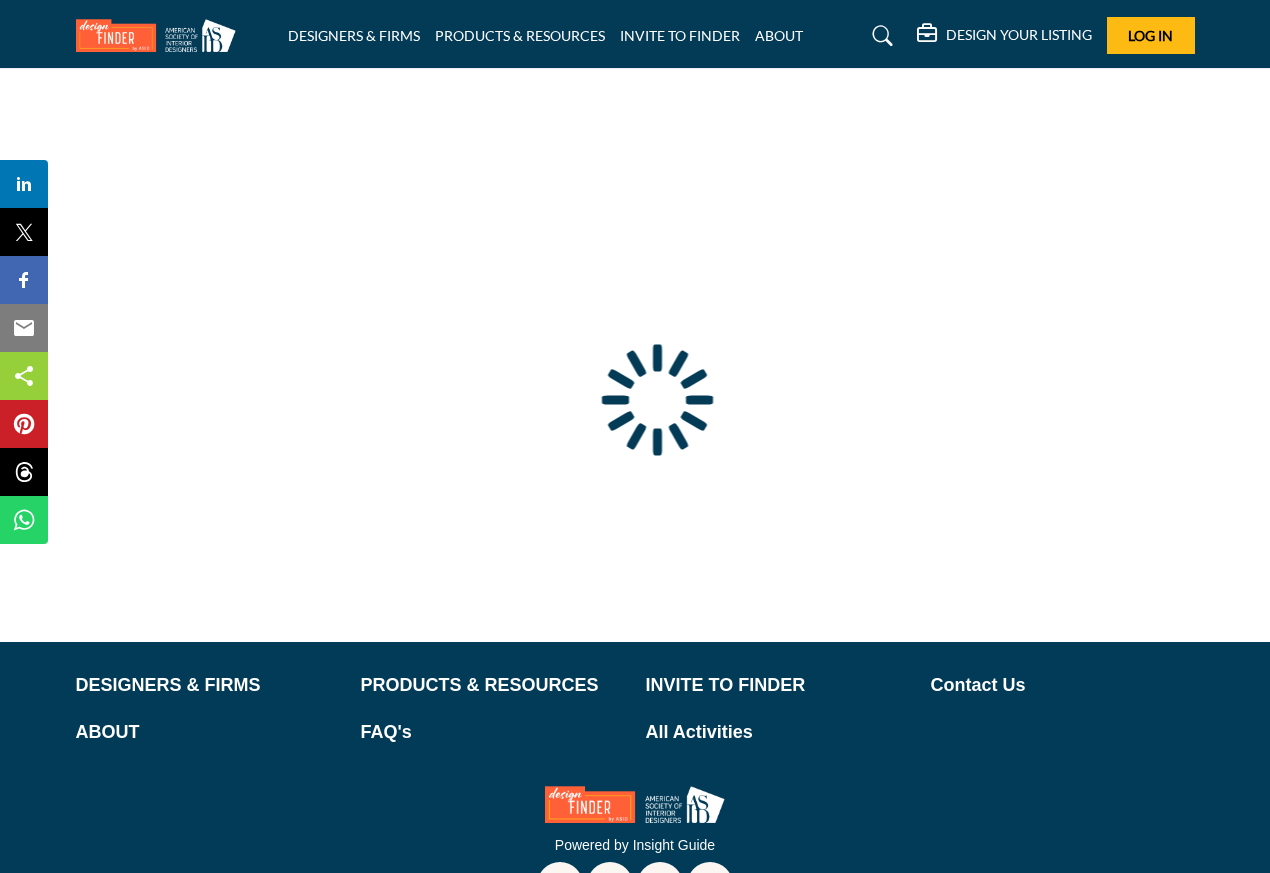 type on "**********" 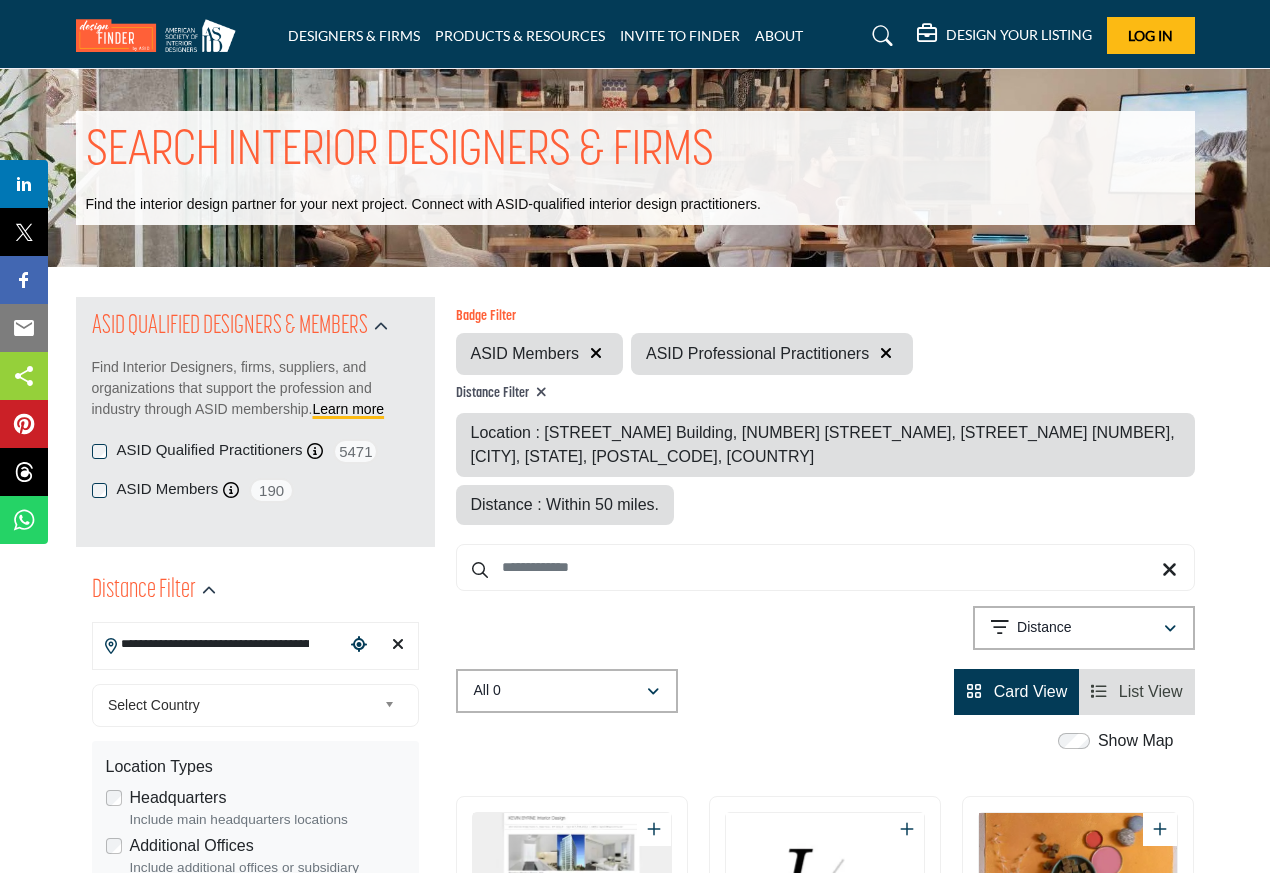 scroll, scrollTop: 0, scrollLeft: 0, axis: both 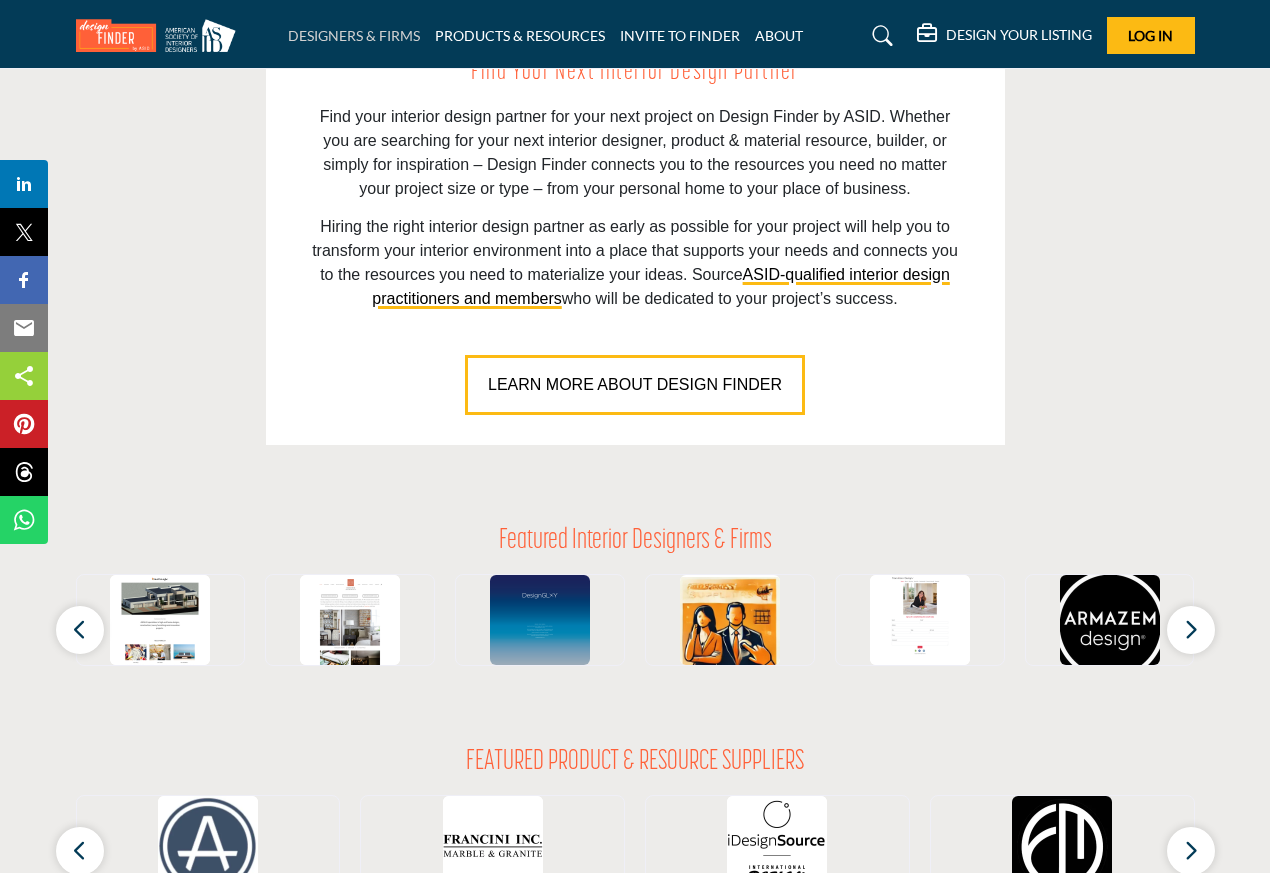 click on "DESIGNERS & FIRMS" at bounding box center [354, 35] 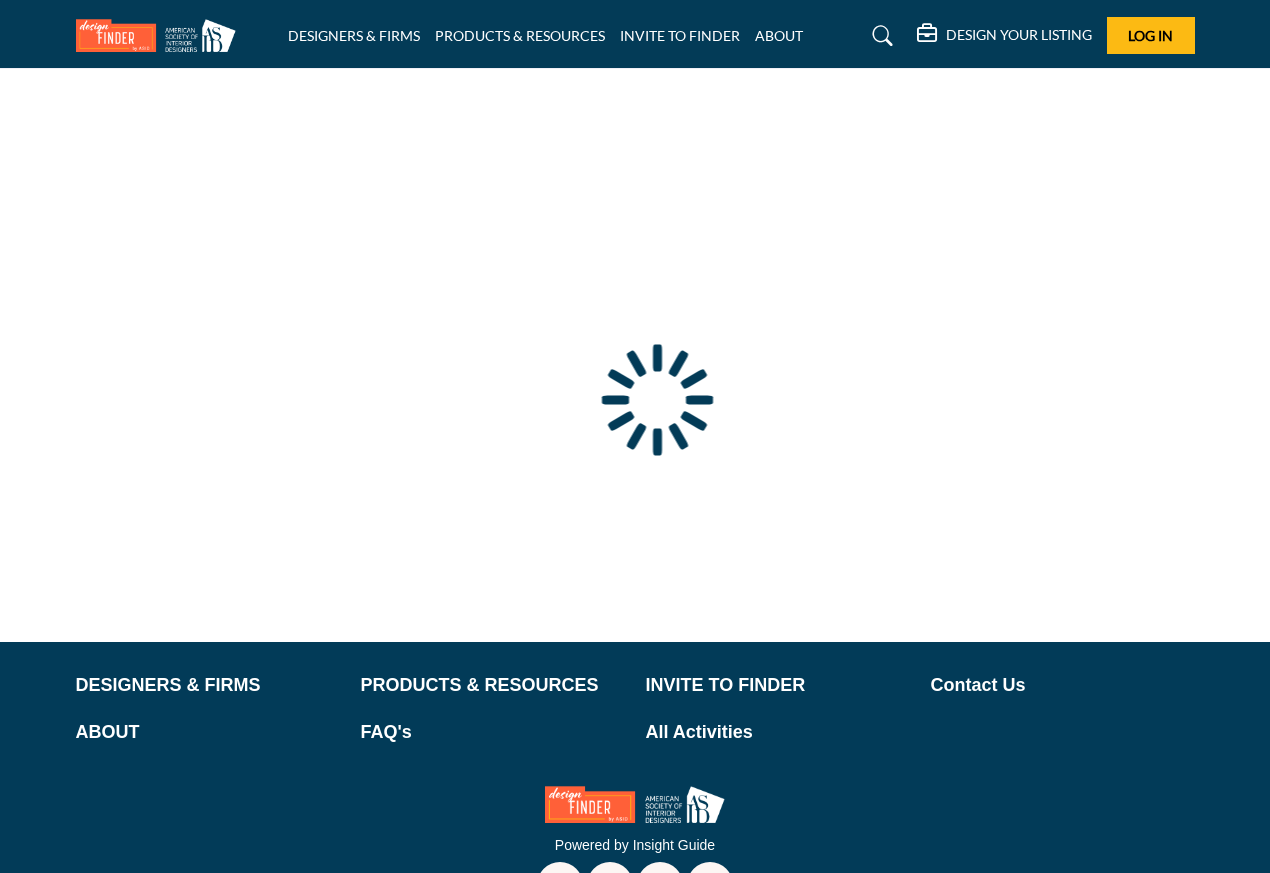 scroll, scrollTop: 0, scrollLeft: 0, axis: both 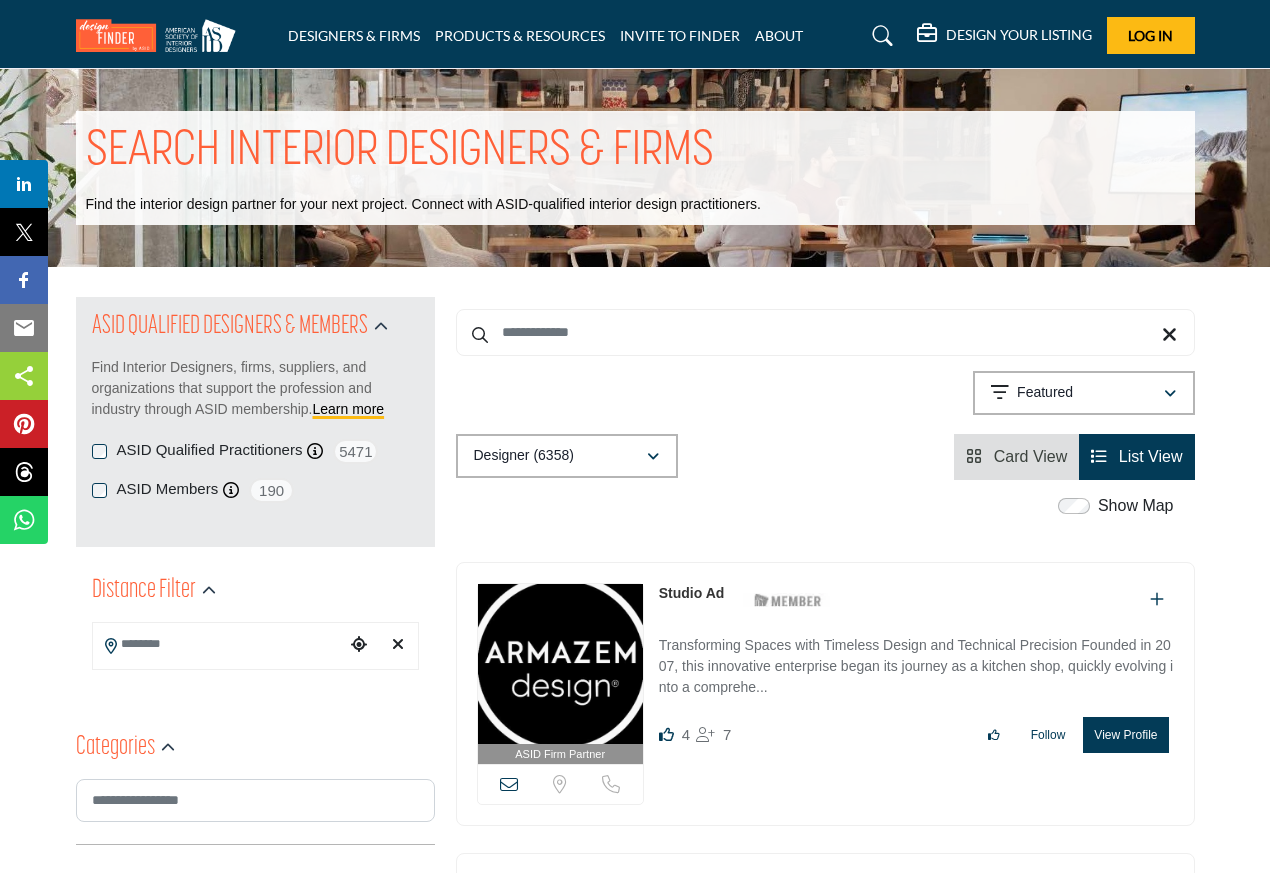 click at bounding box center (219, 644) 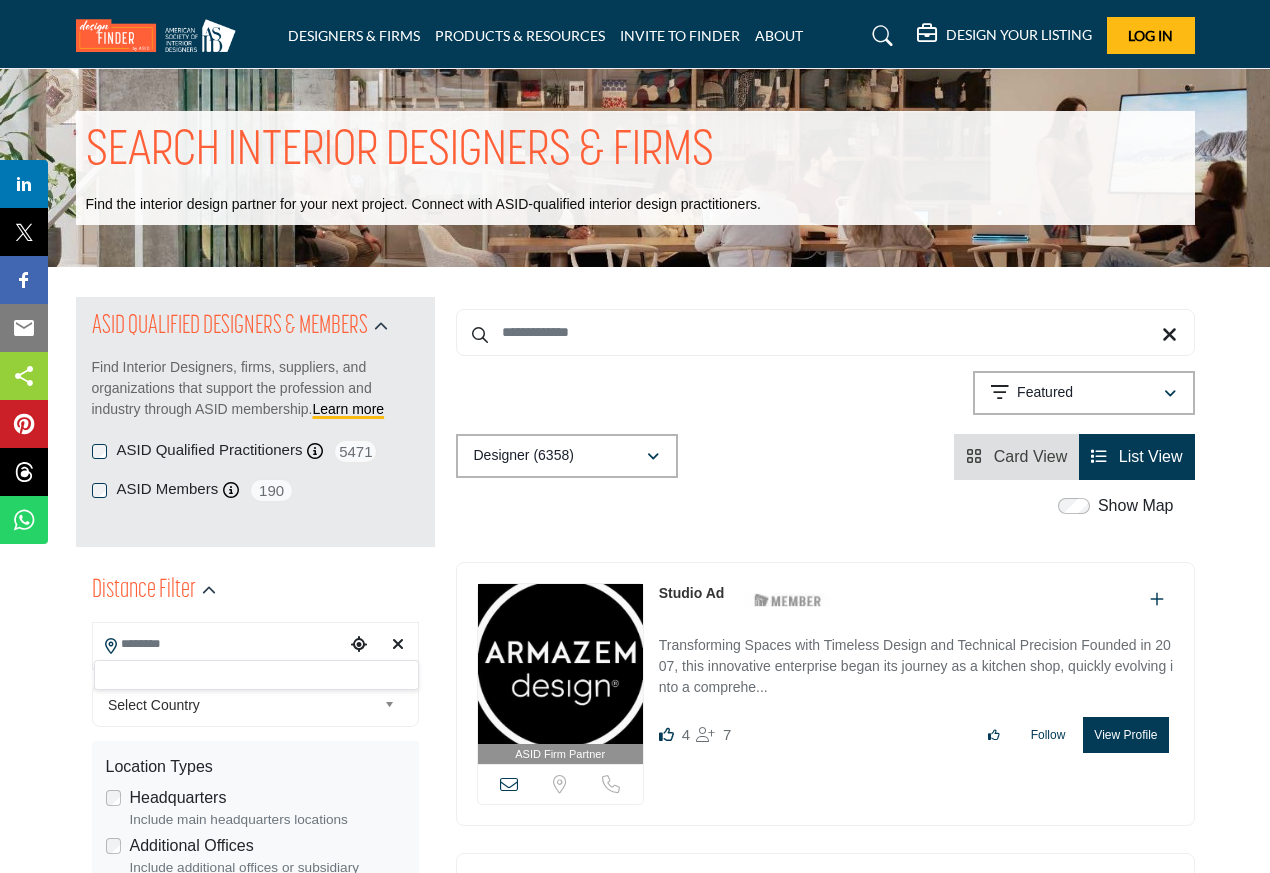 click at bounding box center [256, 675] 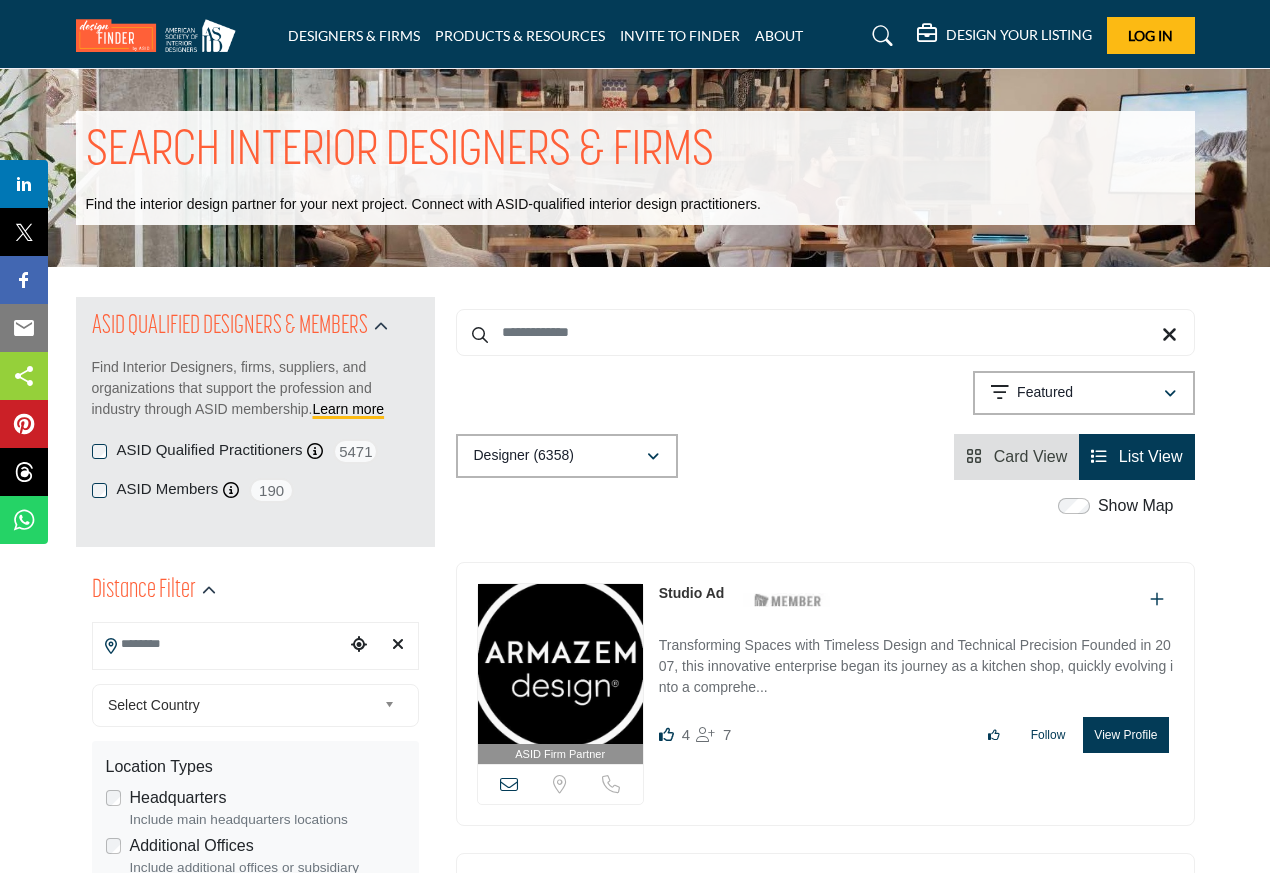 click on "Select Country" at bounding box center (242, 705) 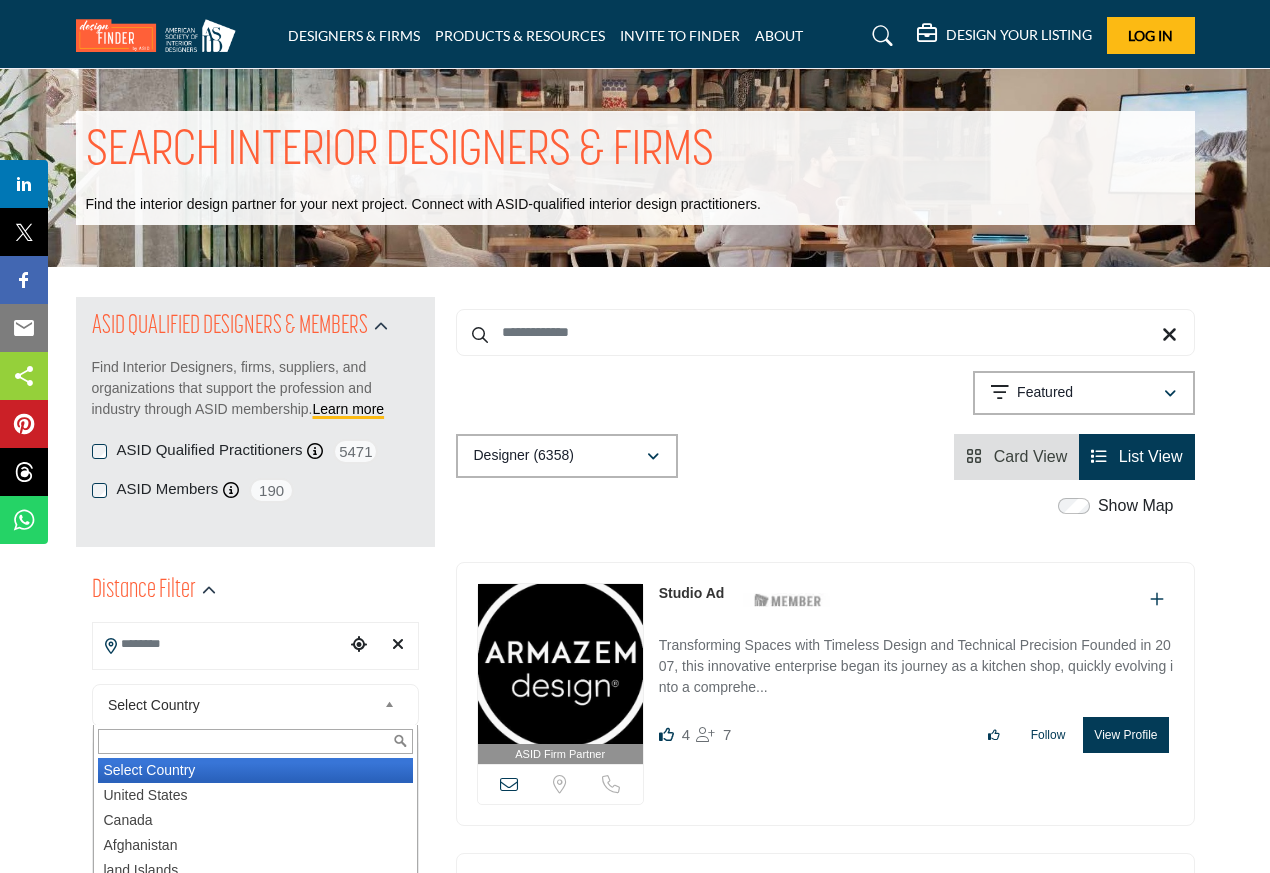 click on "Select Country" at bounding box center (251, 705) 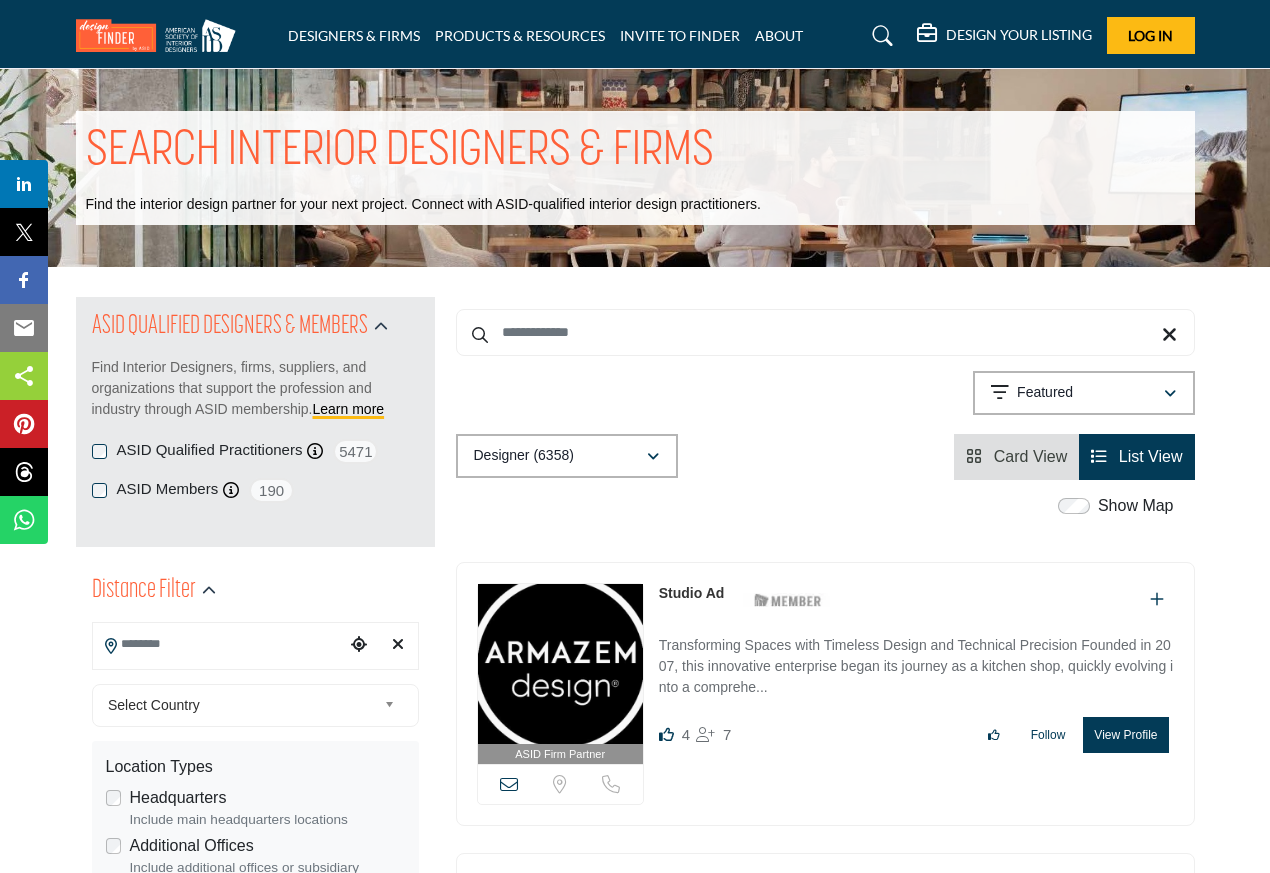 click on "Select Country" at bounding box center (251, 705) 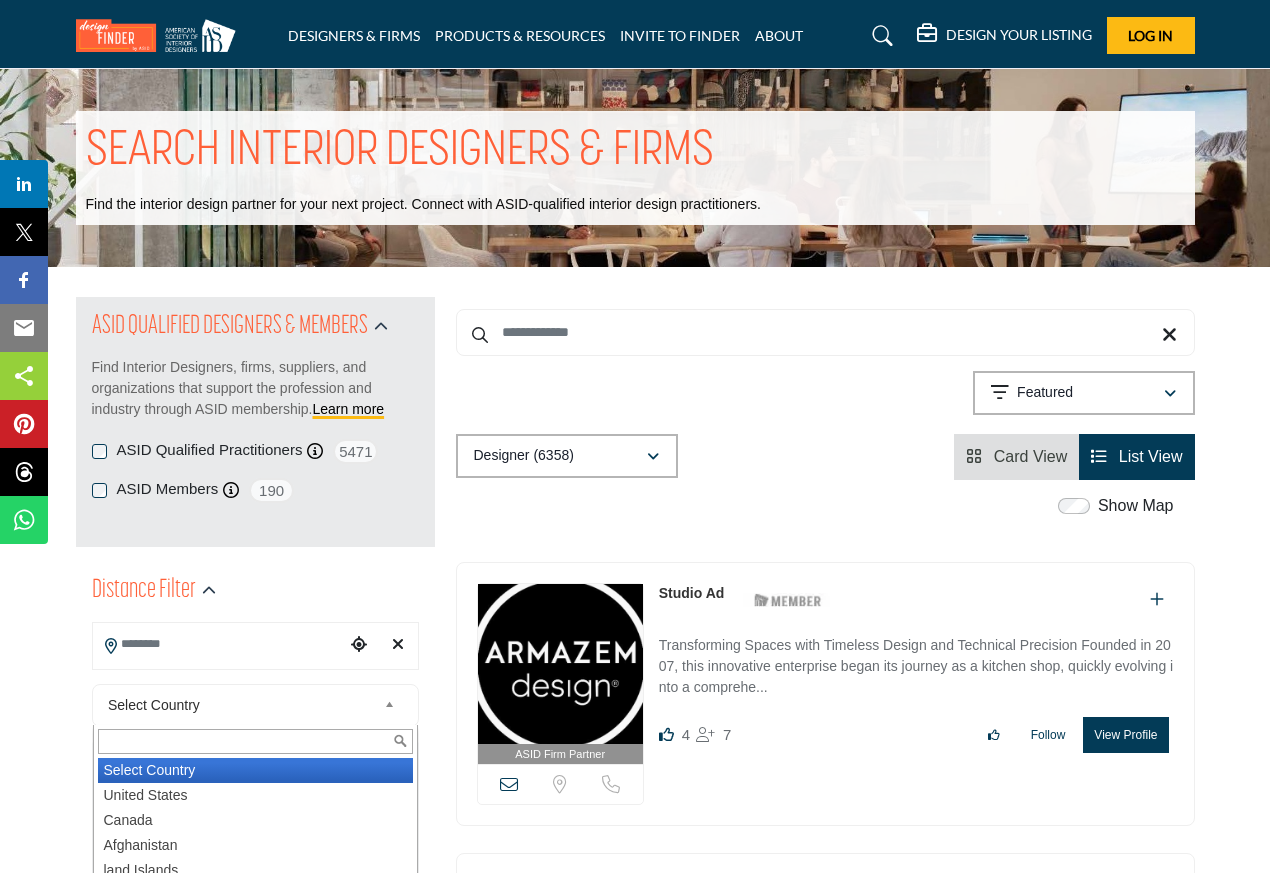 click on "United States" at bounding box center [255, 795] 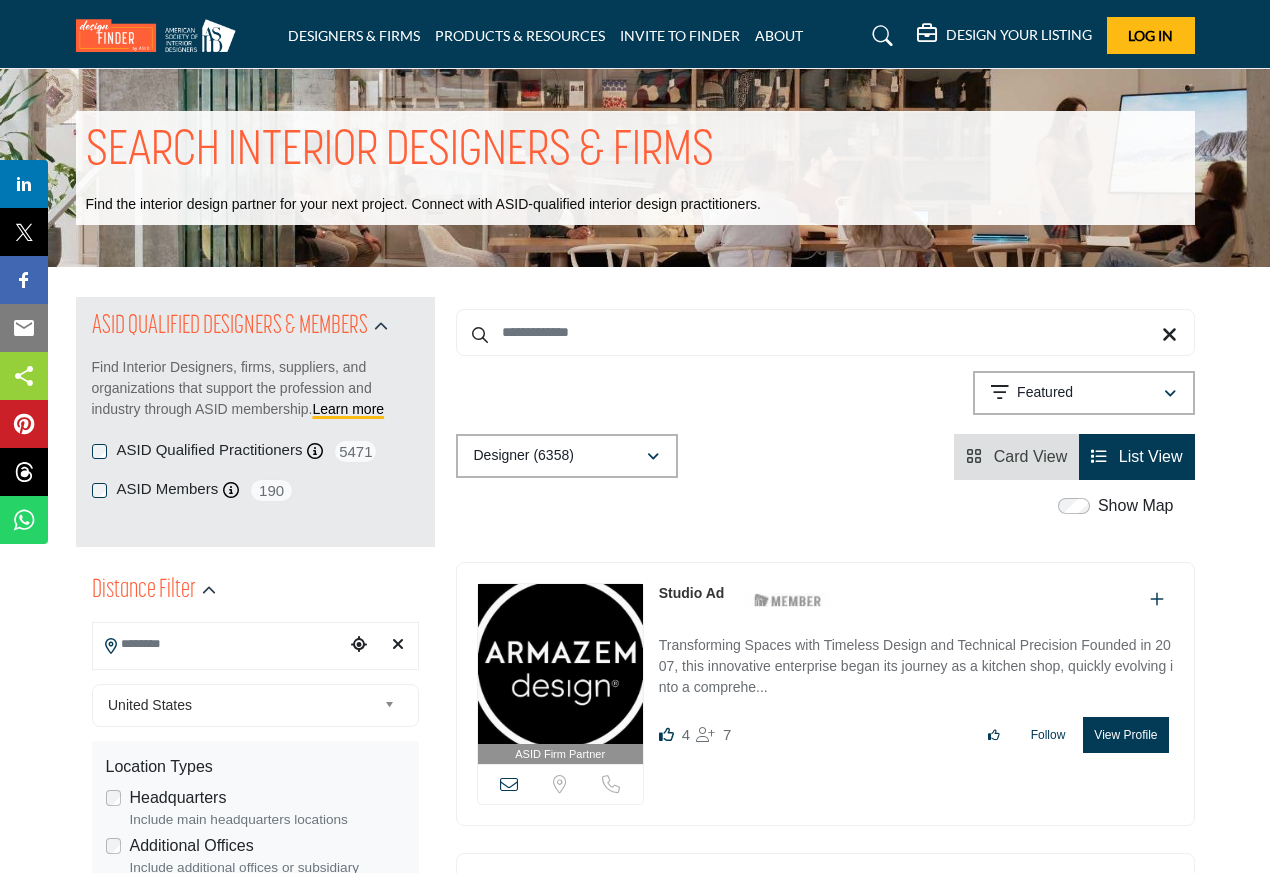 click on "Headquarters" at bounding box center (178, 798) 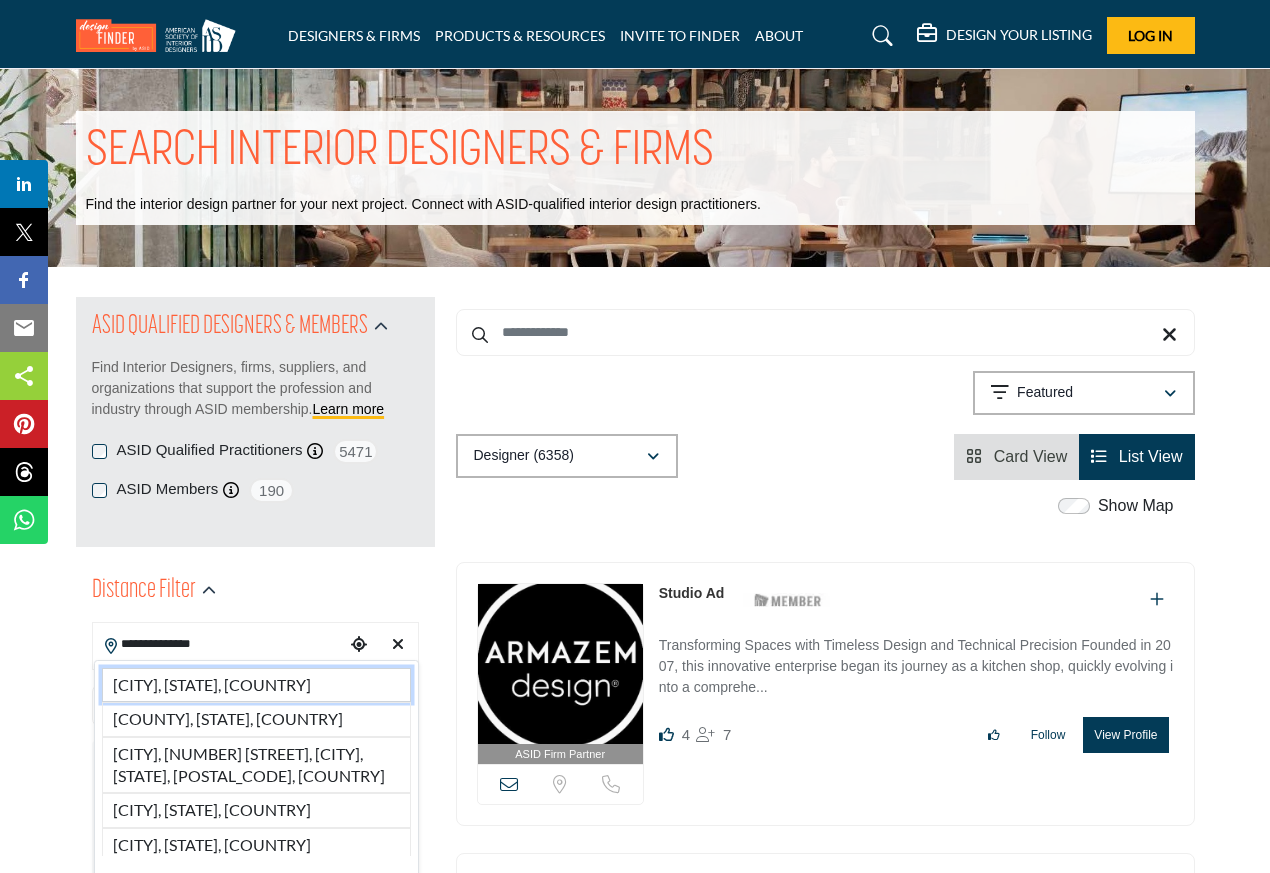 click on "Palm Beach, FL, USA" at bounding box center (256, 685) 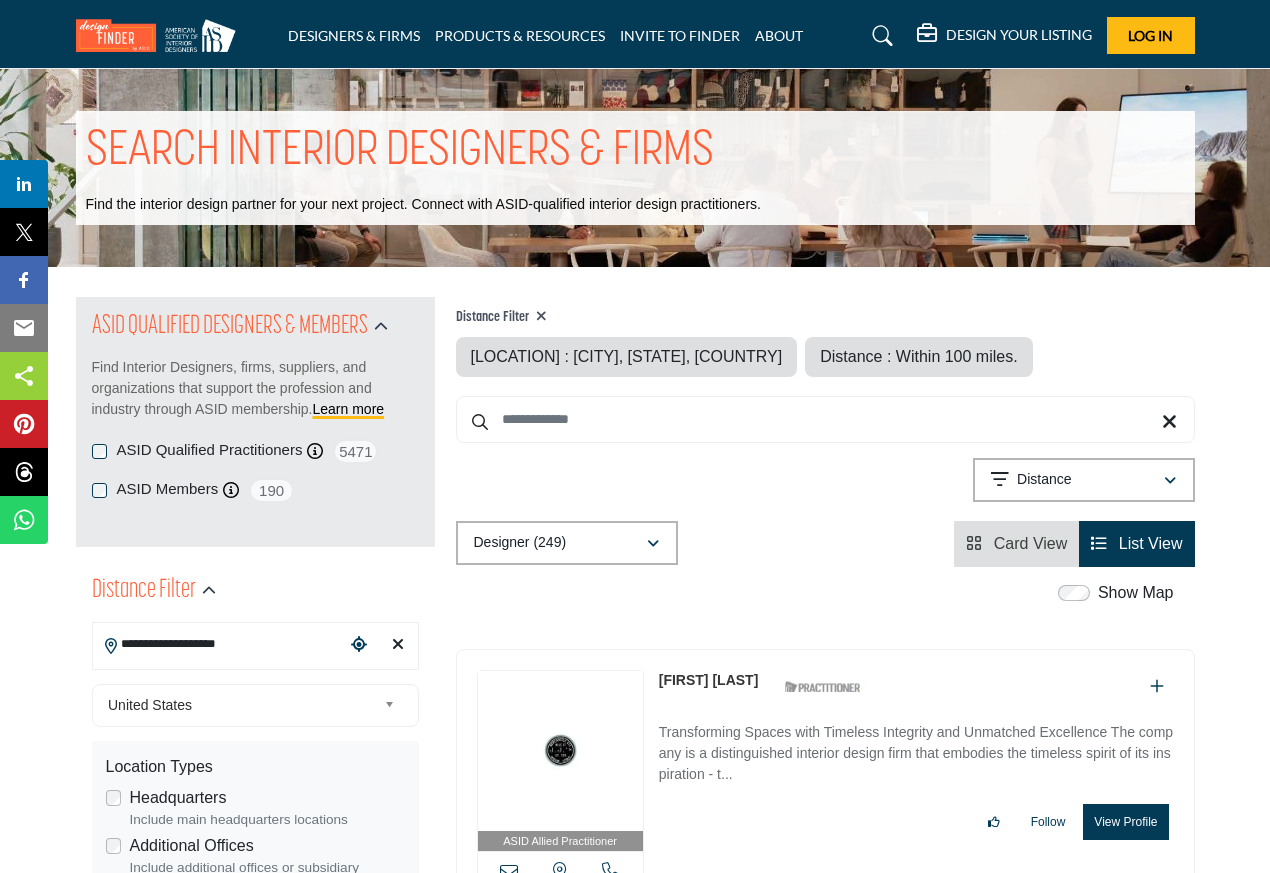 click on "United States
Select Country United States Canada Afghanistan land Islands Albania Algeria American Samoa AndorrA Angola Anguilla Antarctica Antigua and Barbuda Argentina Armenia Aruba Australia Austria Azerbaijan Bahamas Bahrain Bangladesh Barbados Belarus Belgium Belize Benin Bermuda Bhutan Bolivia Bosnia and Herzegovina Botswana Bouvet Island Brazil British Indian Ocean Territory Brunei Darussalam Bulgaria Burkina Faso Burundi Cambodia Cameroon Canada Cape Verde Cayman Islands Central African Republic Chad Chile China Christmas Island Cocos (Keeling) Islands Colombia Comoros Congo Congo, The Democratic Republic of the Cook Islands Costa Rica Cote D'Ivoire Croatia Cuba Cyprus Czech Republic Denmark Djibouti Dominica Dominican Republic Ecuador Egypt El Salvador Equatorial Guinea Eritrea Estonia Ethiopia Falkland Islands (Malvinas) Faroe Islands Fiji Finland France French Guiana French Polynesia French Southern Territories Gabon Gambia Georgia Germany Ghana Gibraltar Greece Guam" at bounding box center (255, 705) 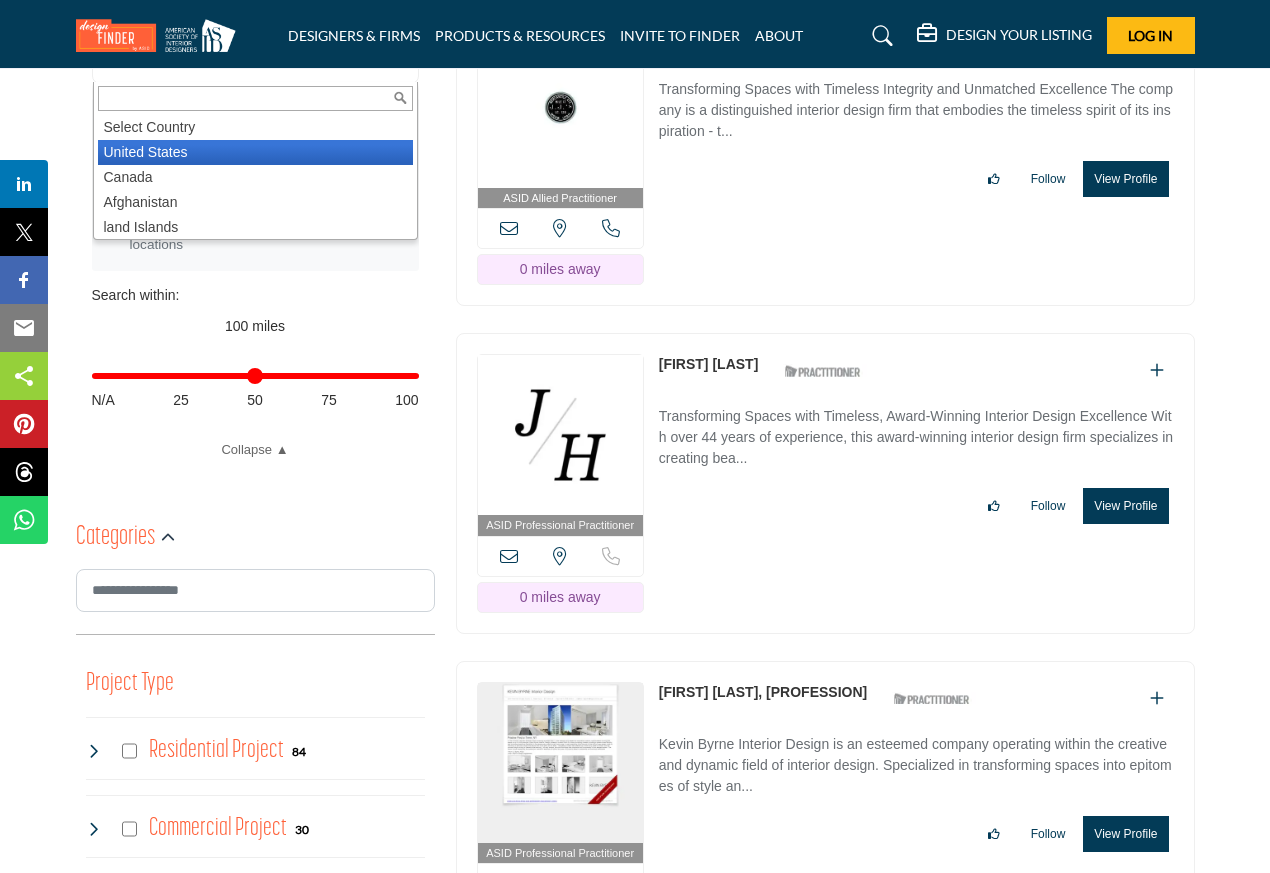 scroll, scrollTop: 720, scrollLeft: 0, axis: vertical 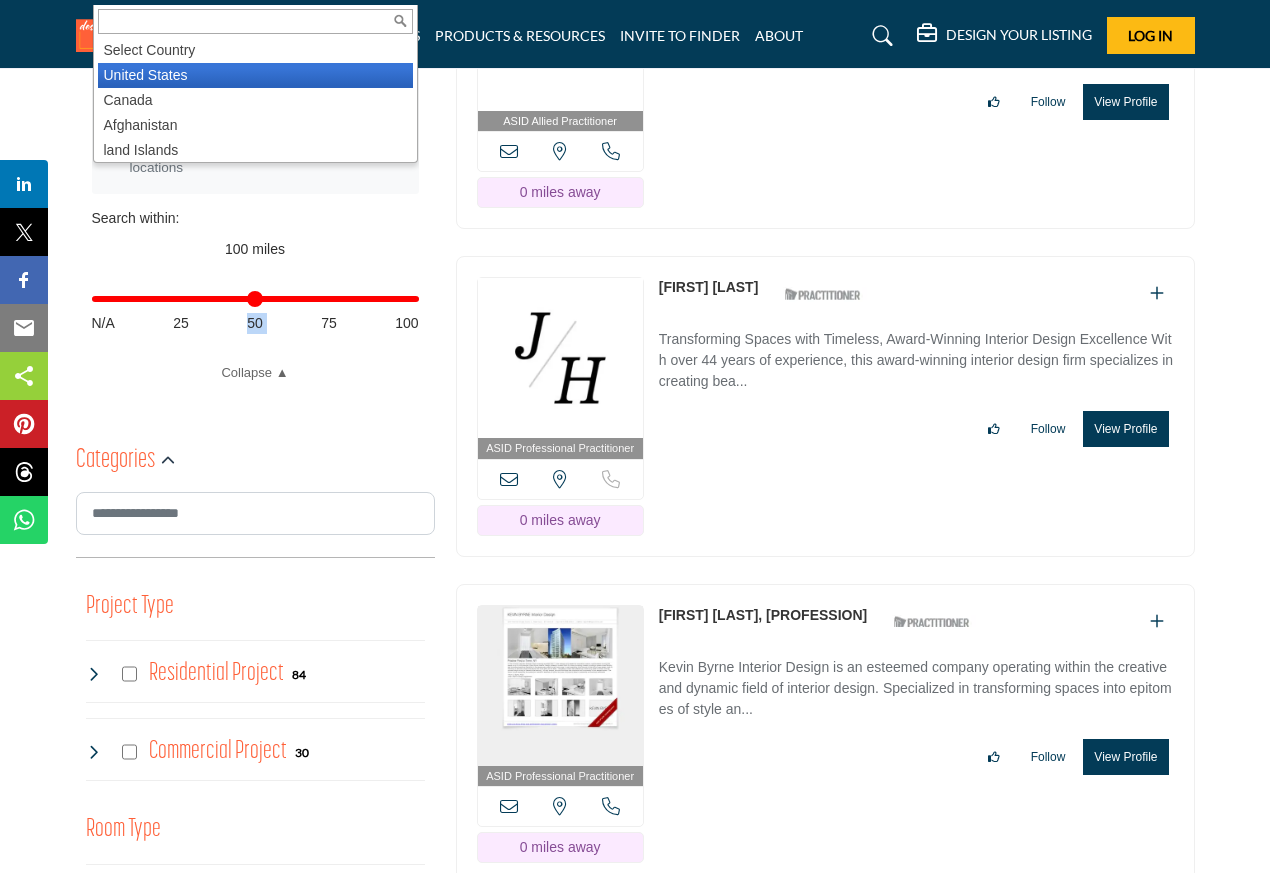 drag, startPoint x: 296, startPoint y: 310, endPoint x: 237, endPoint y: 310, distance: 59 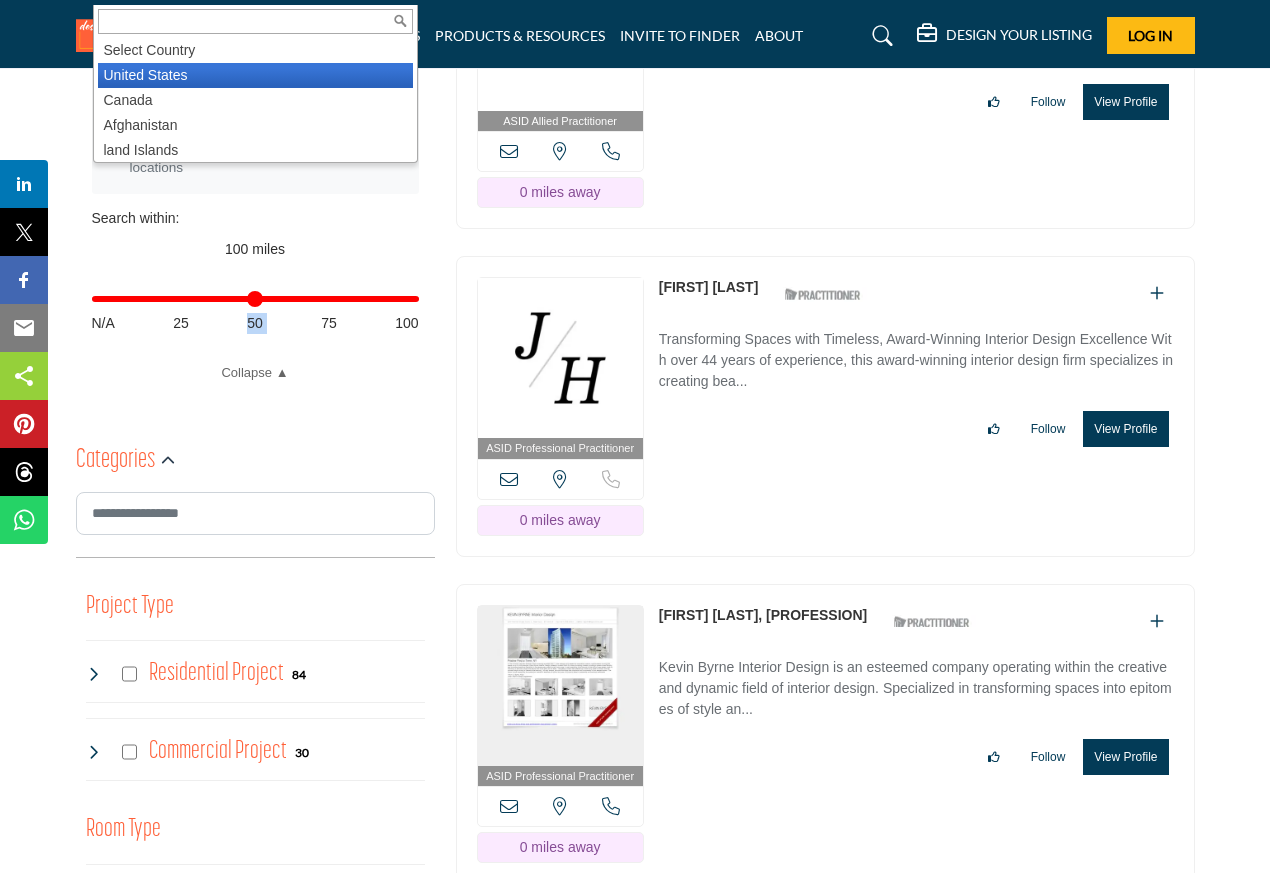 click on "Distance in miles
N/A 25 50 75 100" at bounding box center (255, 309) 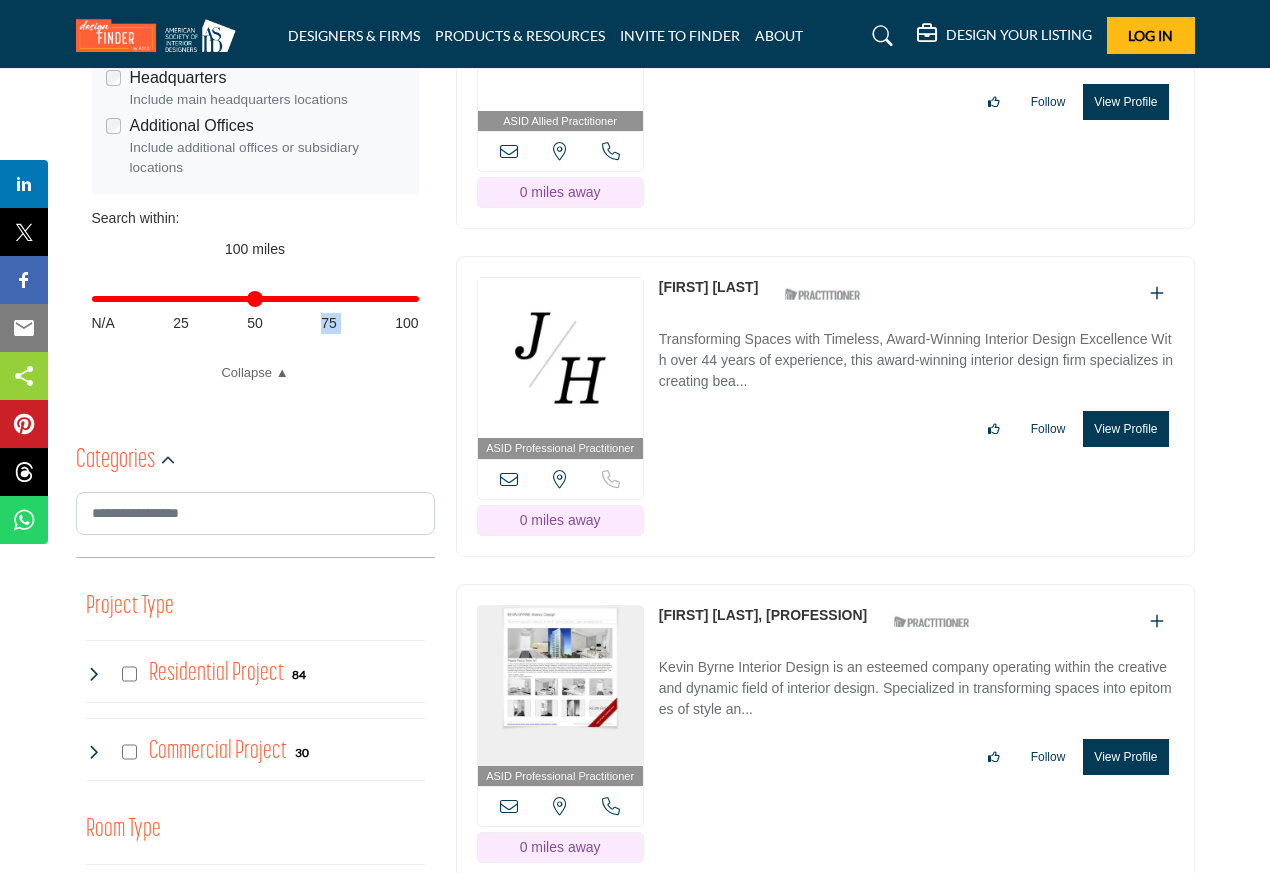 drag, startPoint x: 352, startPoint y: 310, endPoint x: 311, endPoint y: 310, distance: 41 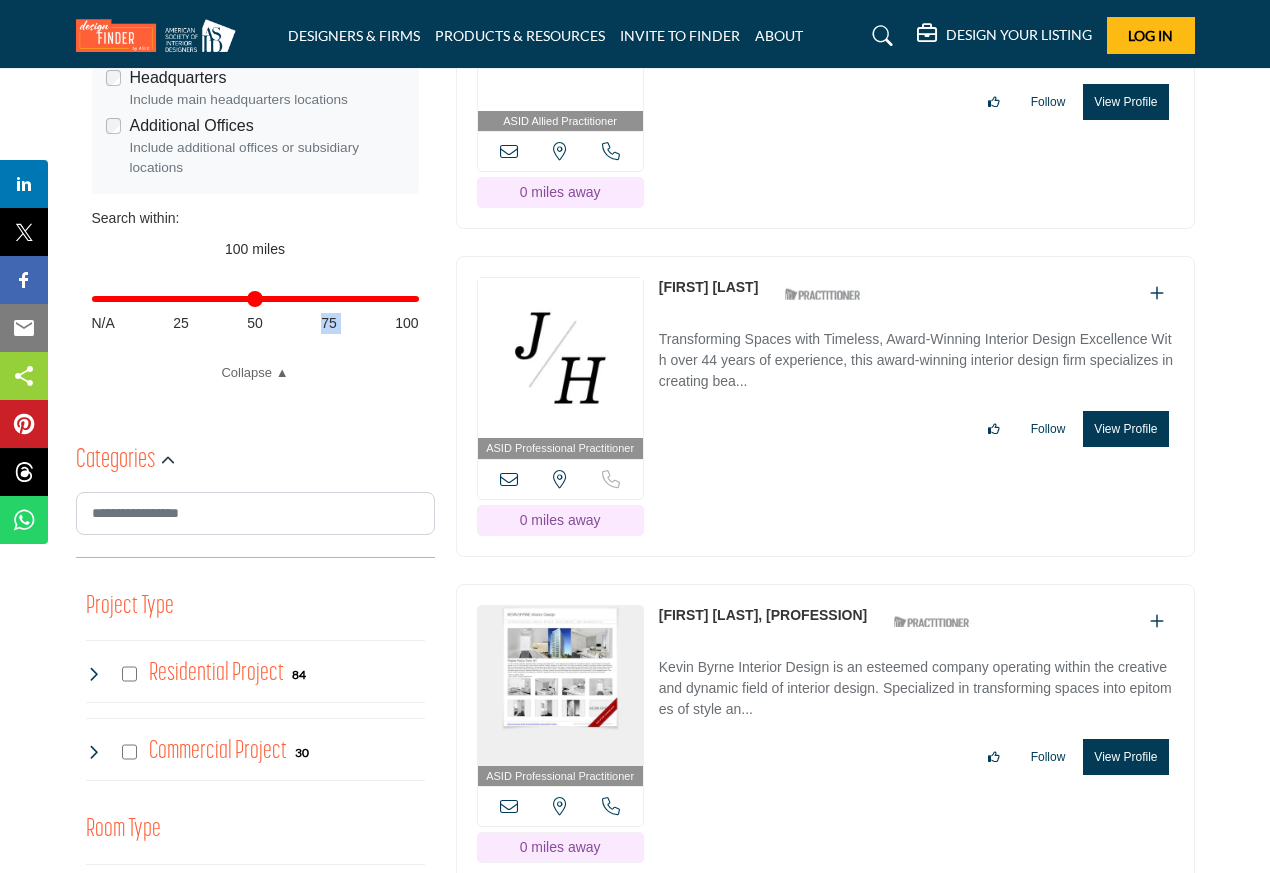 click on "Distance in miles
N/A 25 50 75 100" at bounding box center (255, 309) 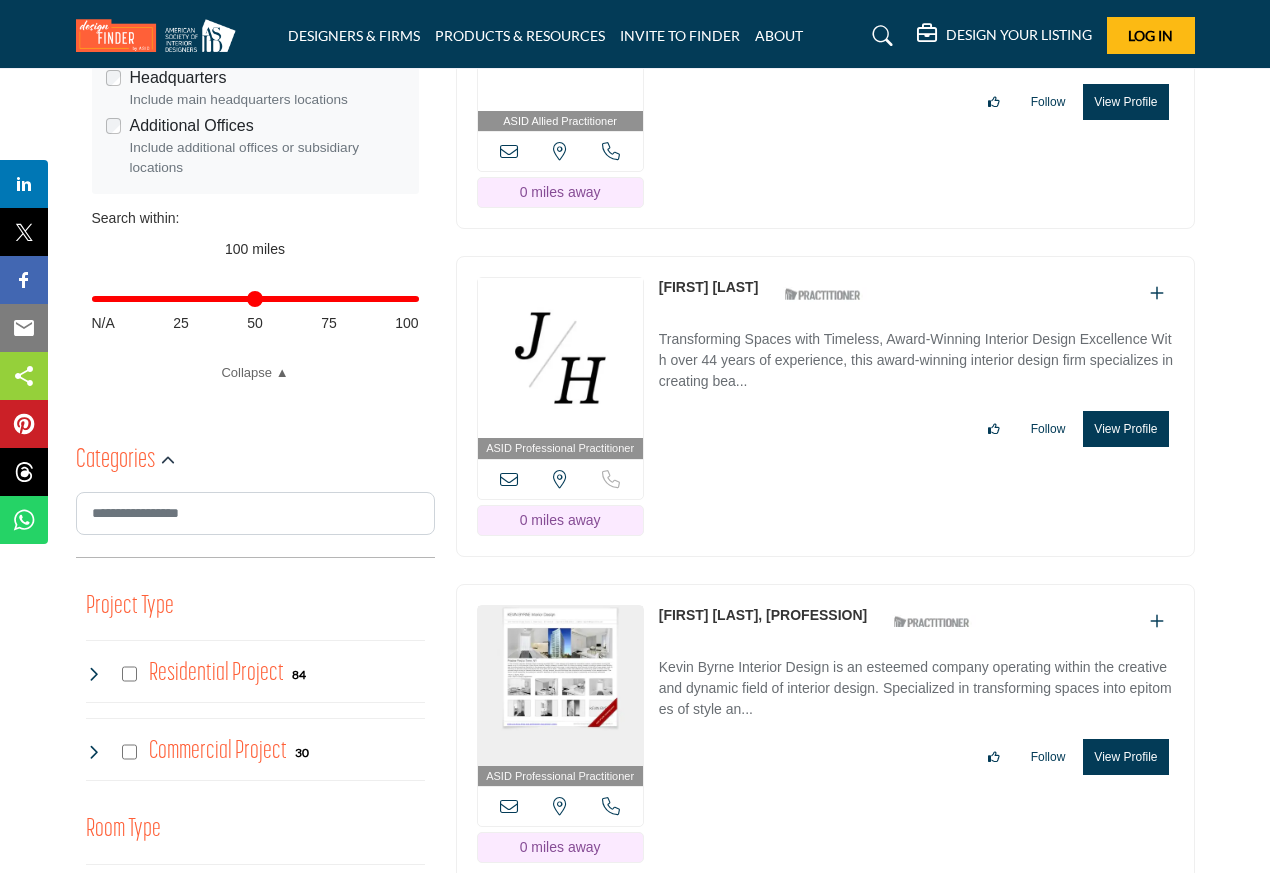 click on "Distance in miles
N/A 25 50 75 100" at bounding box center (255, 309) 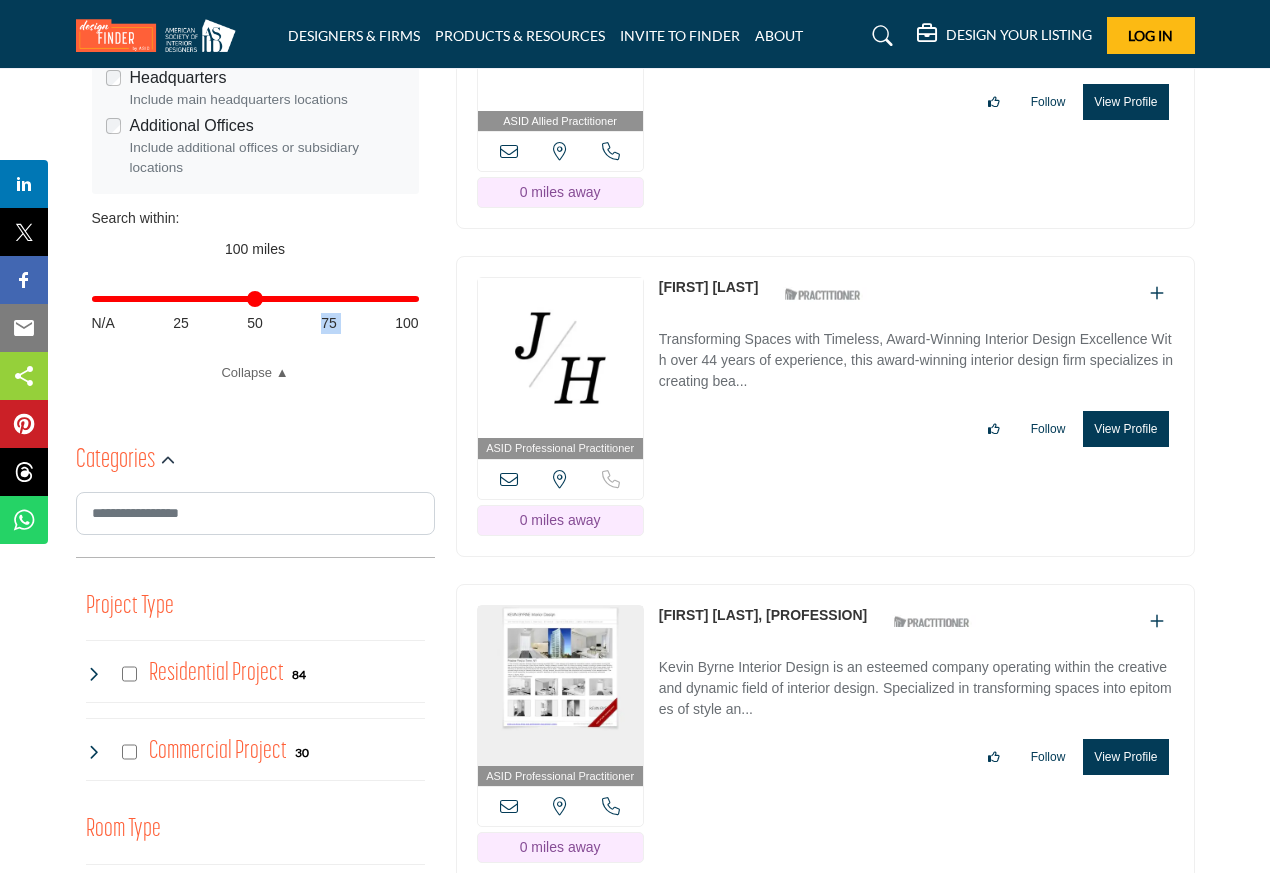 drag, startPoint x: 351, startPoint y: 306, endPoint x: 300, endPoint y: 306, distance: 51 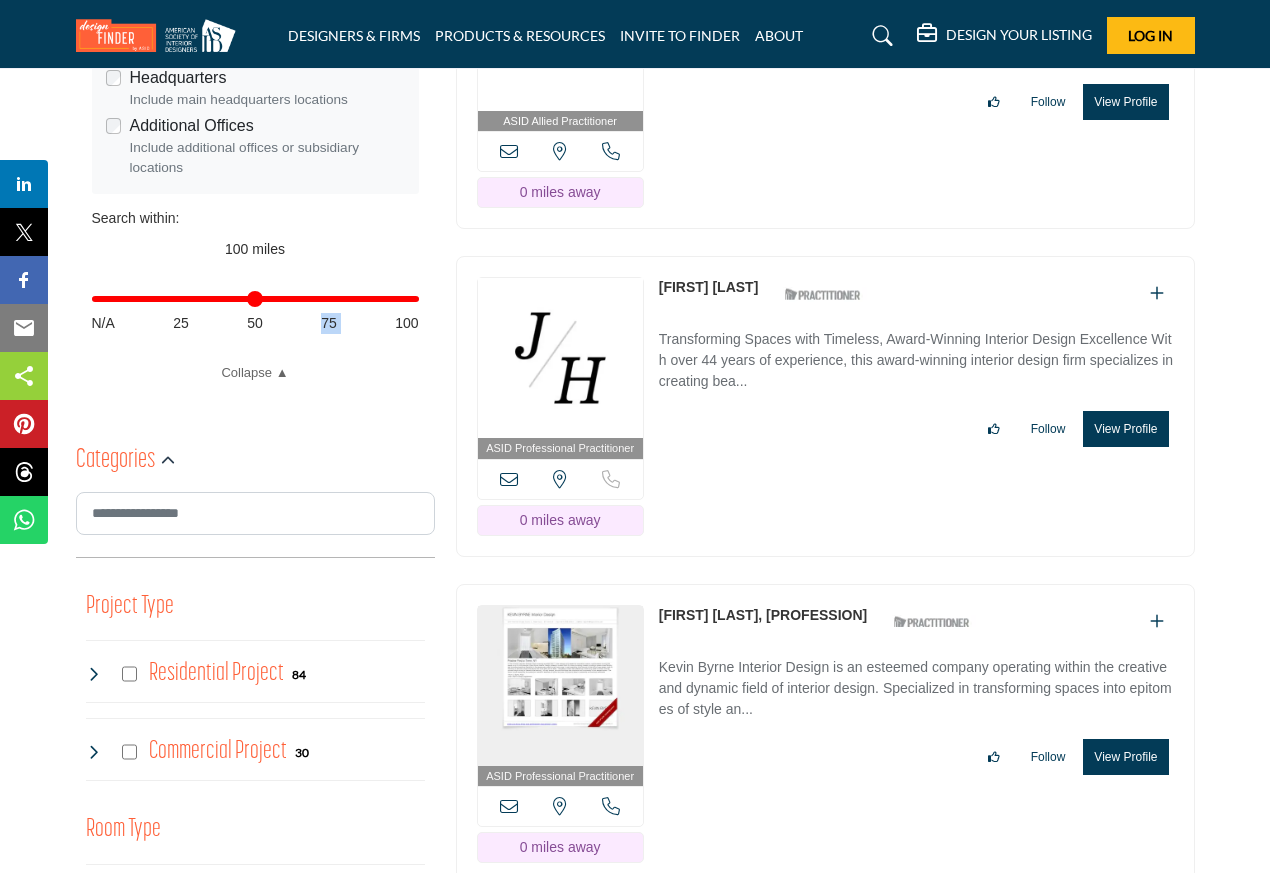 click on "Distance in miles" at bounding box center (255, 299) 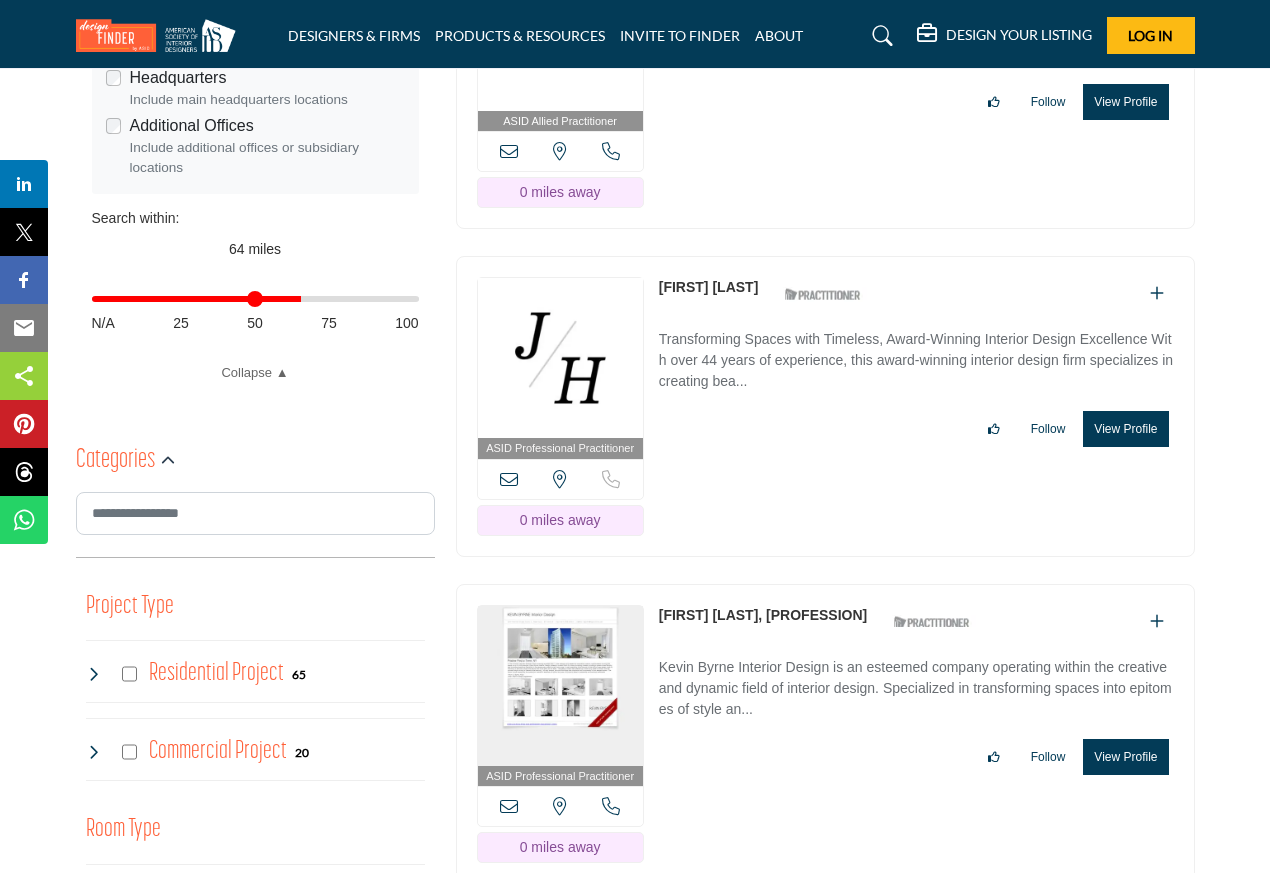 click on "Distance in miles
N/A 25 50 75 100" at bounding box center [255, 309] 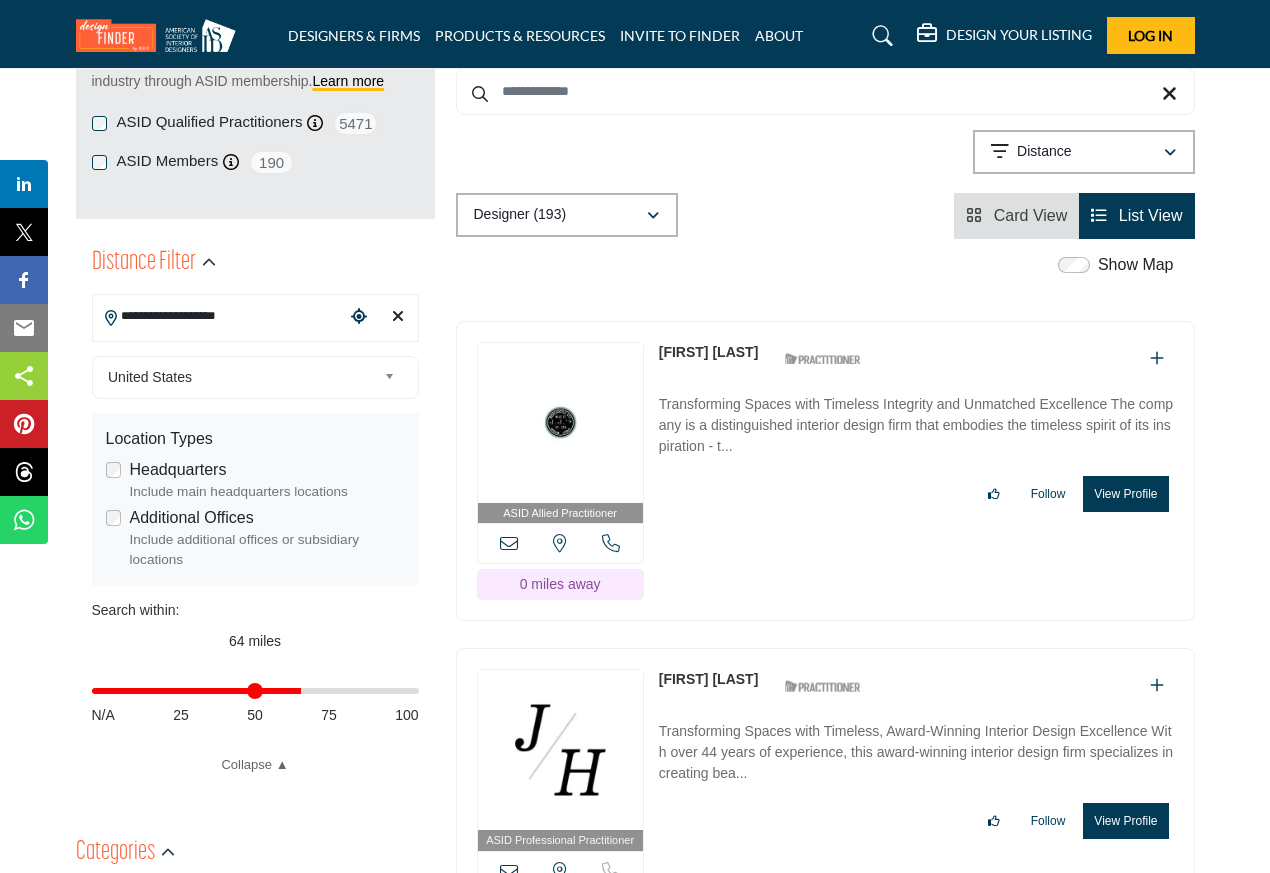 scroll, scrollTop: 240, scrollLeft: 0, axis: vertical 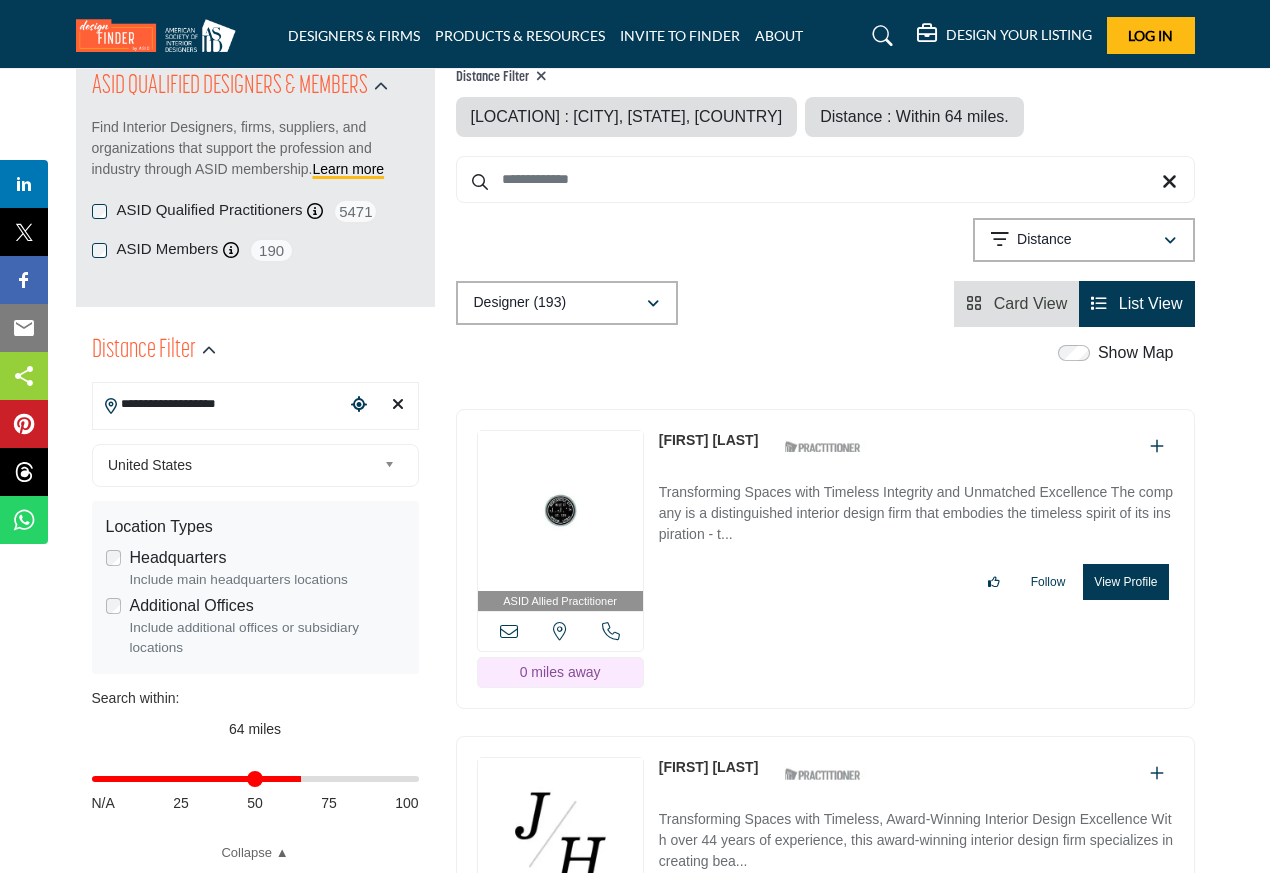click on "Transforming Spaces with Timeless Integrity and Unmatched Excellence
The company is a distinguished interior design firm that embodies the timeless spirit of its inspiration - t..." at bounding box center (916, 515) 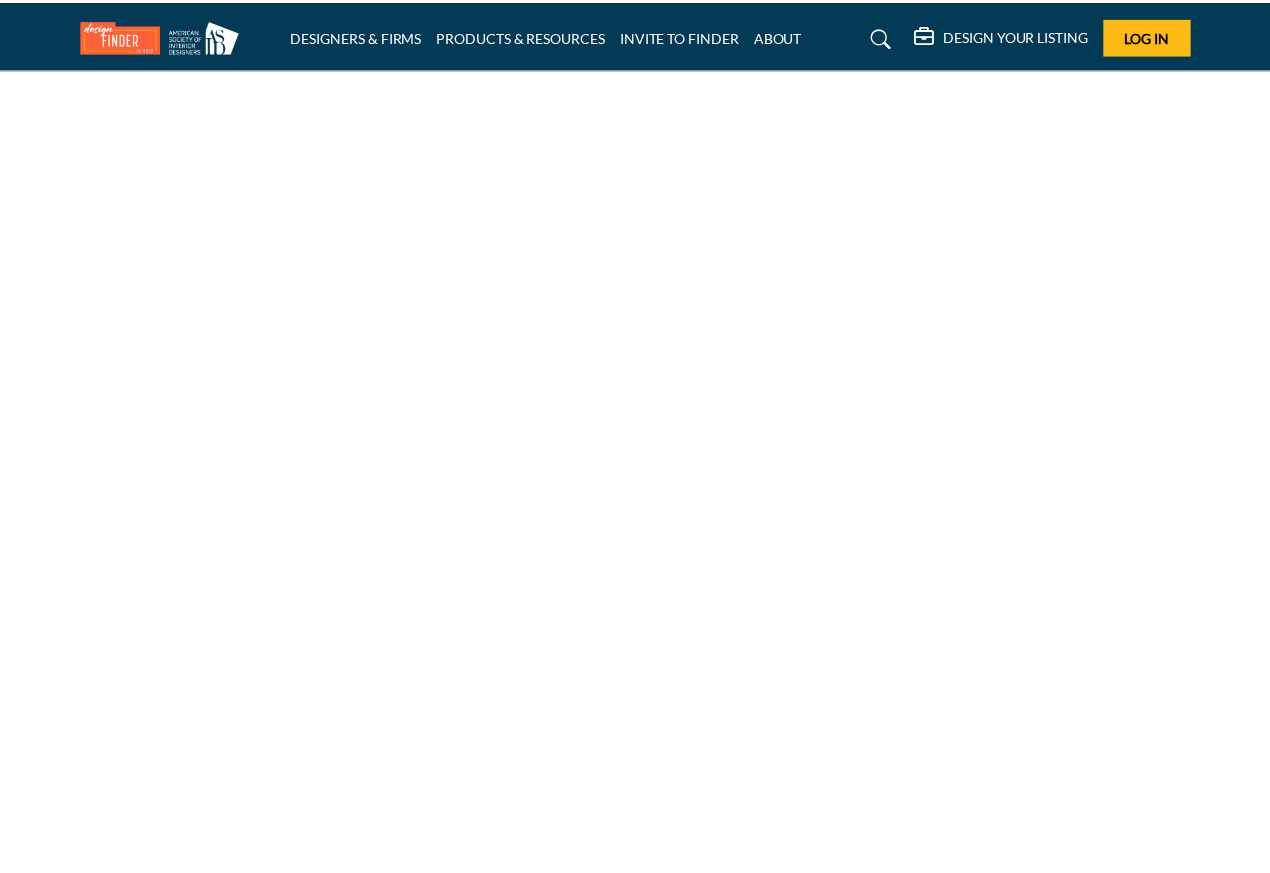 scroll, scrollTop: 0, scrollLeft: 0, axis: both 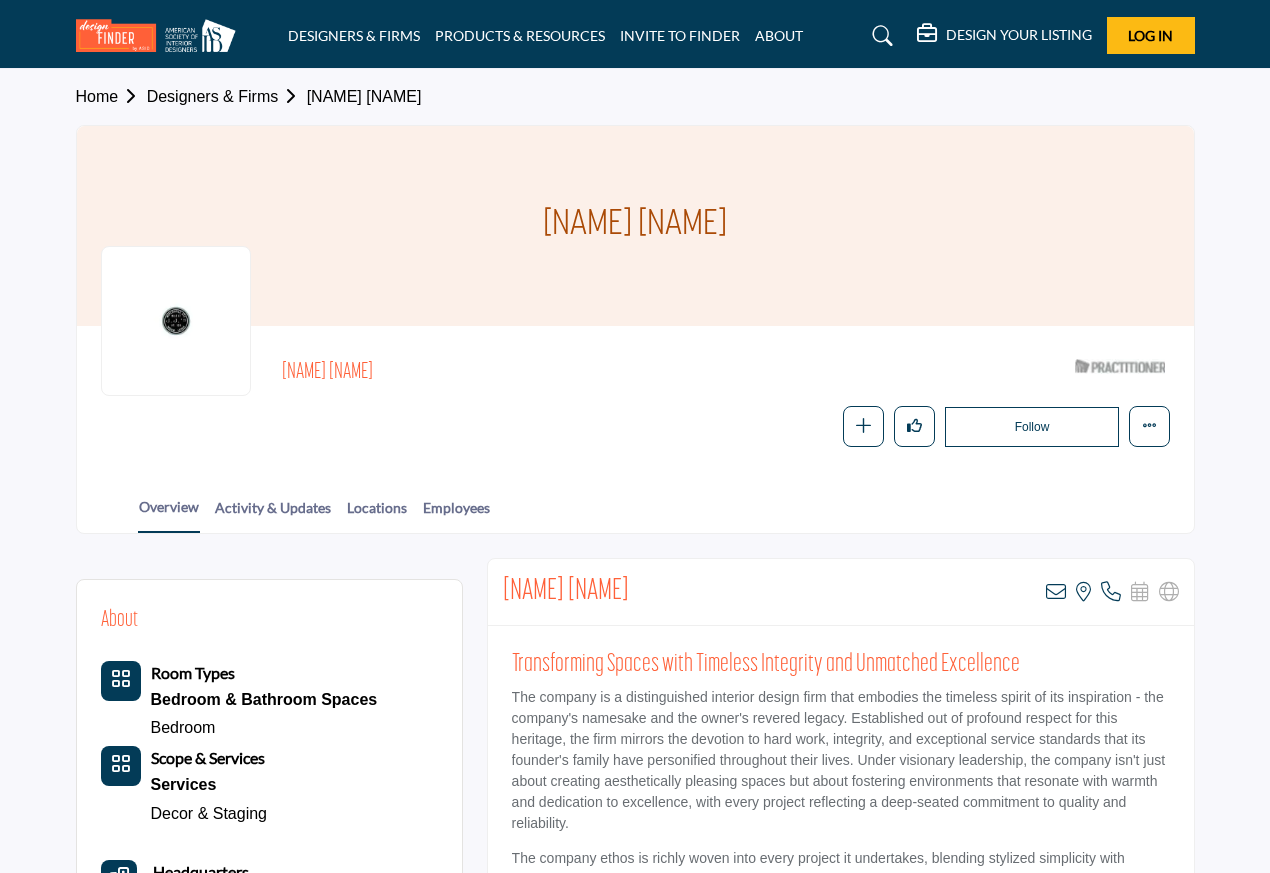 click at bounding box center [176, 321] 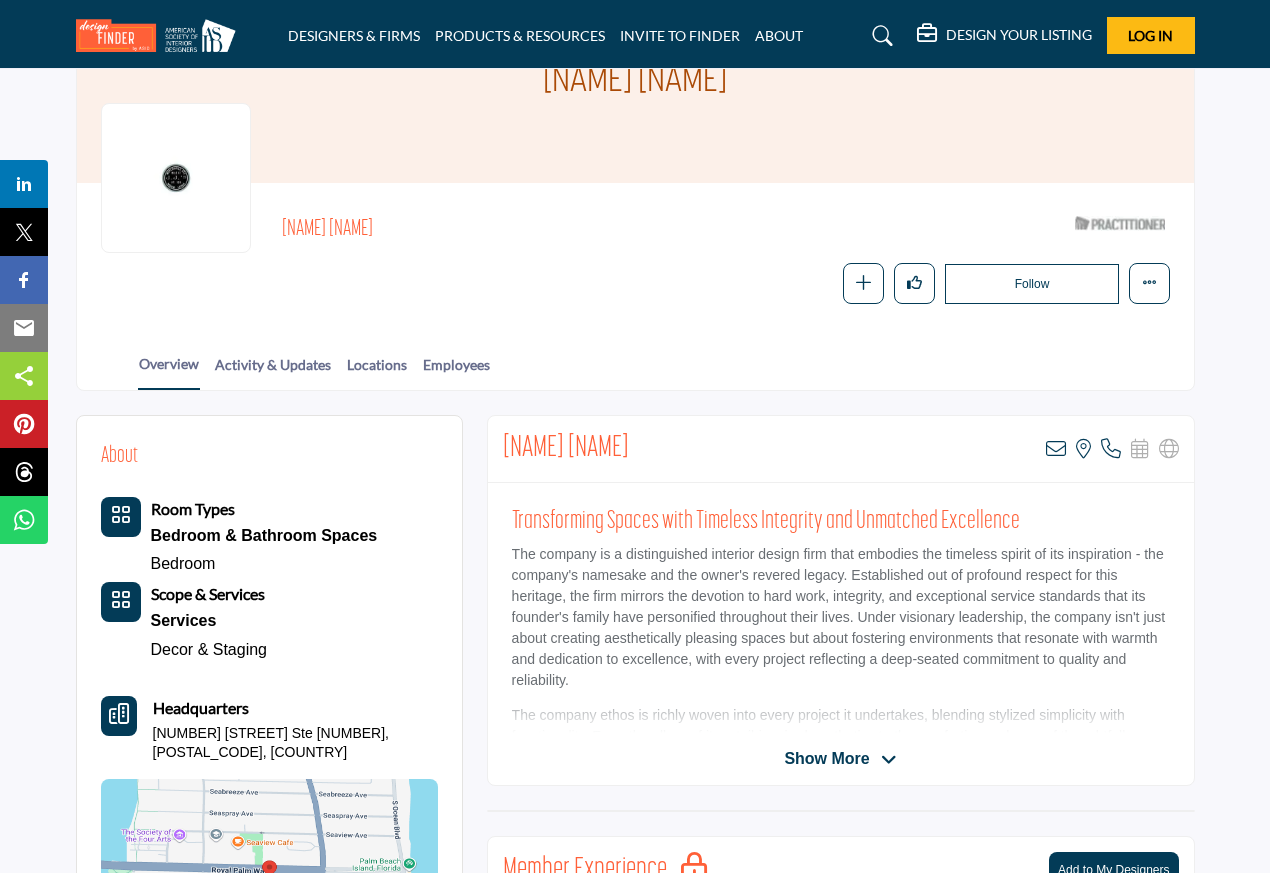 scroll, scrollTop: 120, scrollLeft: 0, axis: vertical 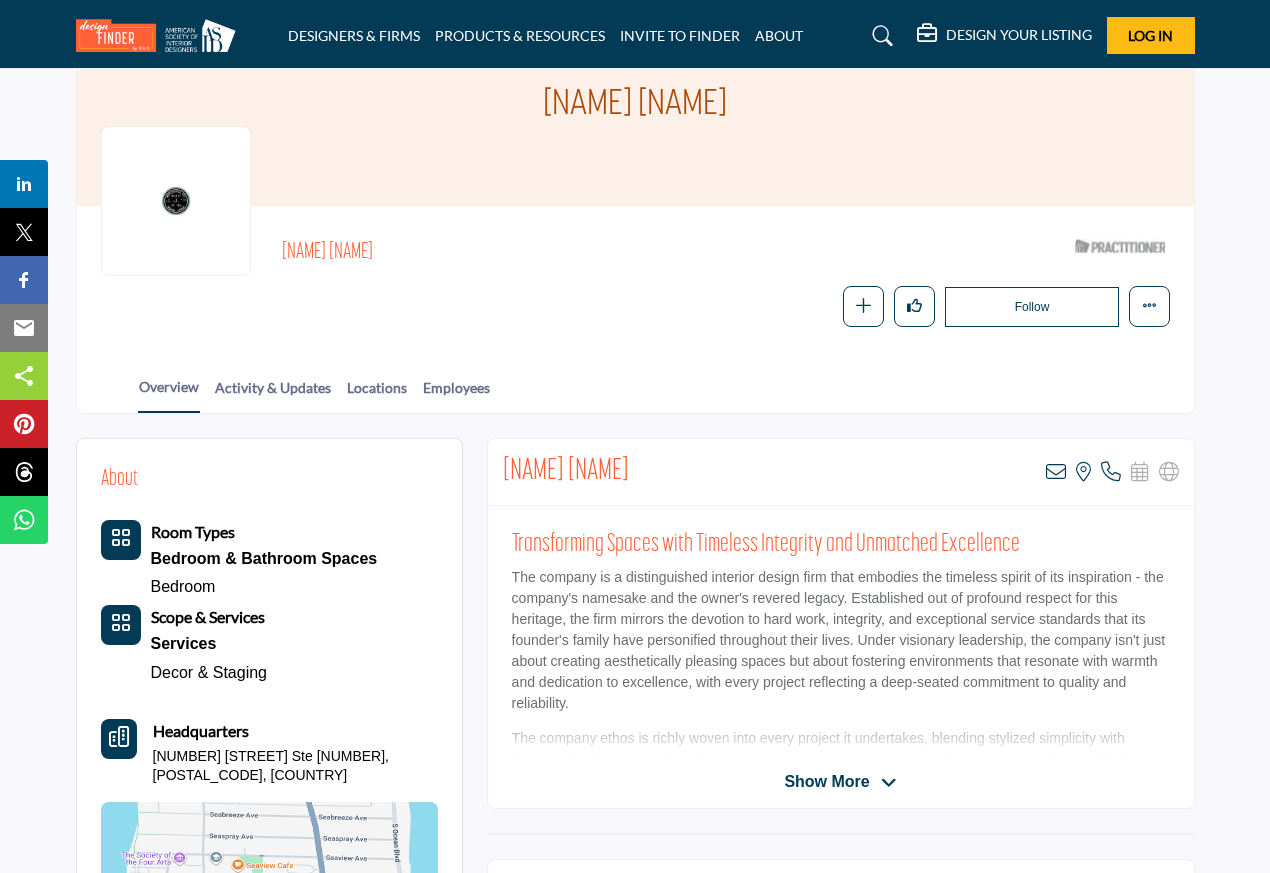 click on "Cara Stone
View email address of this listing
View the location of this listing
Call Number" at bounding box center [841, 472] 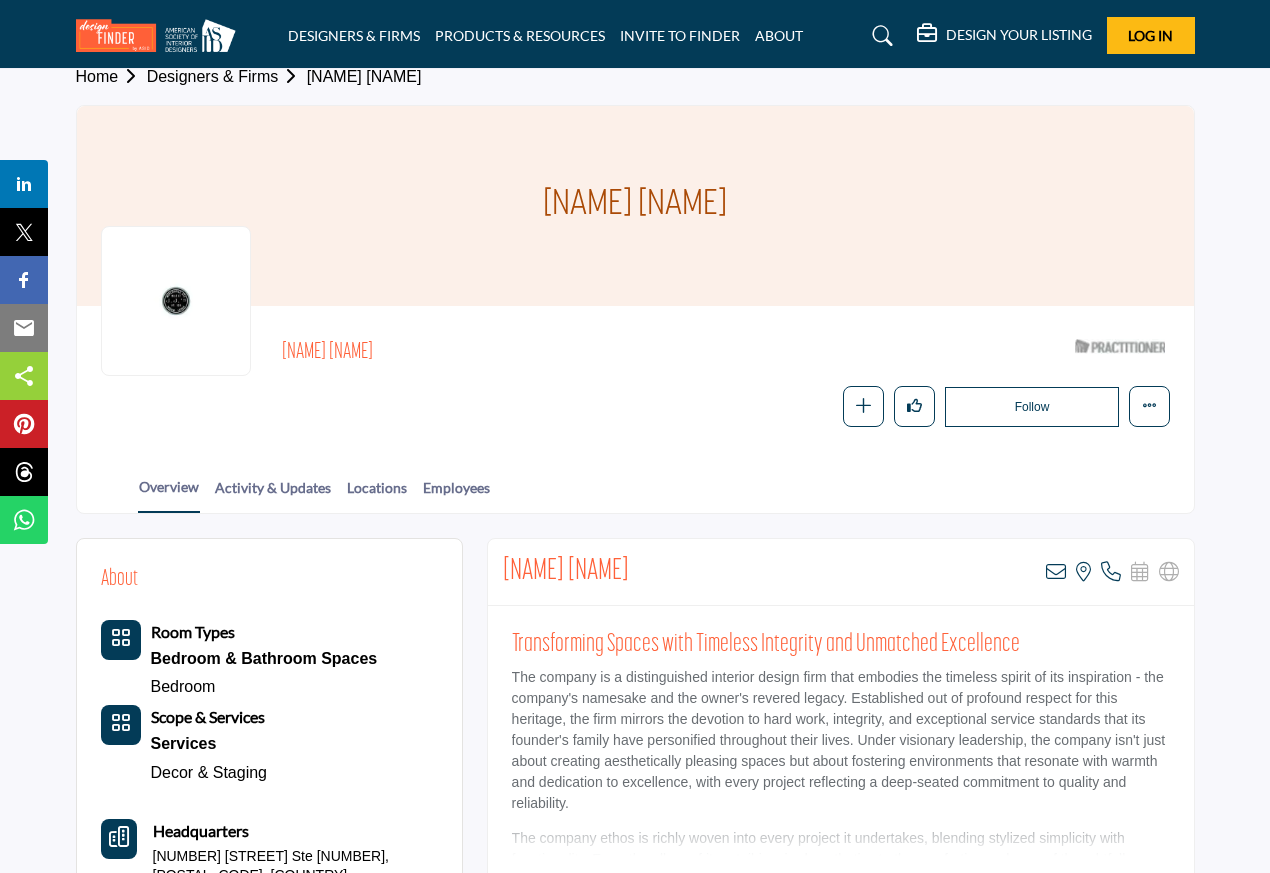 scroll, scrollTop: 0, scrollLeft: 0, axis: both 